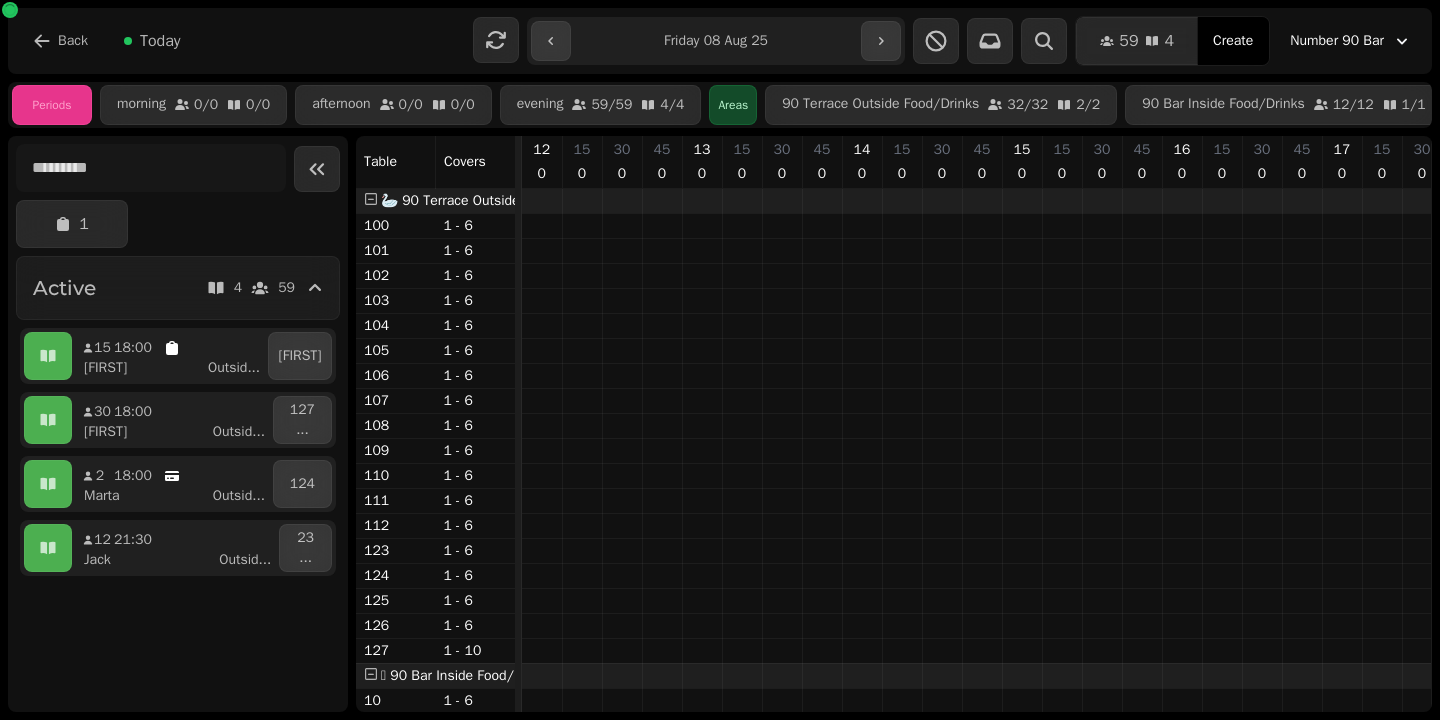 scroll, scrollTop: 0, scrollLeft: 0, axis: both 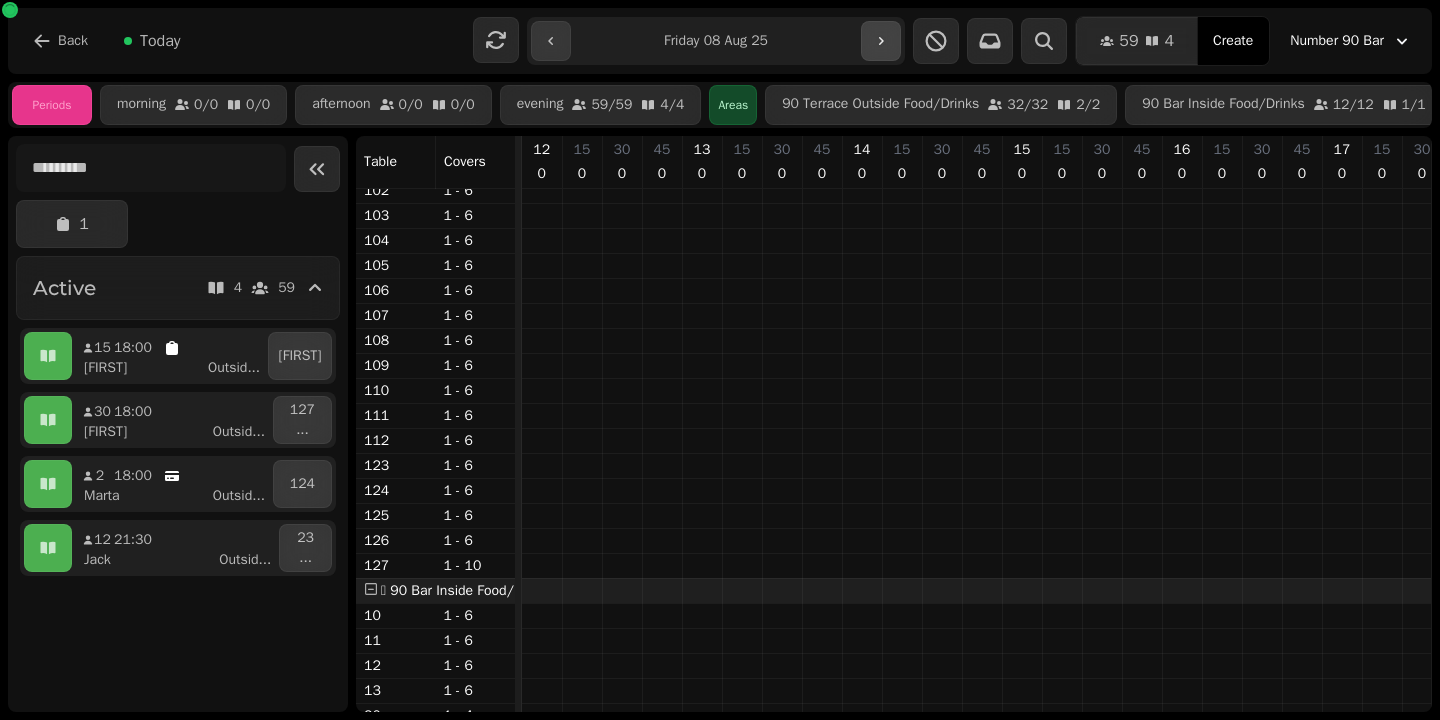click at bounding box center (881, 41) 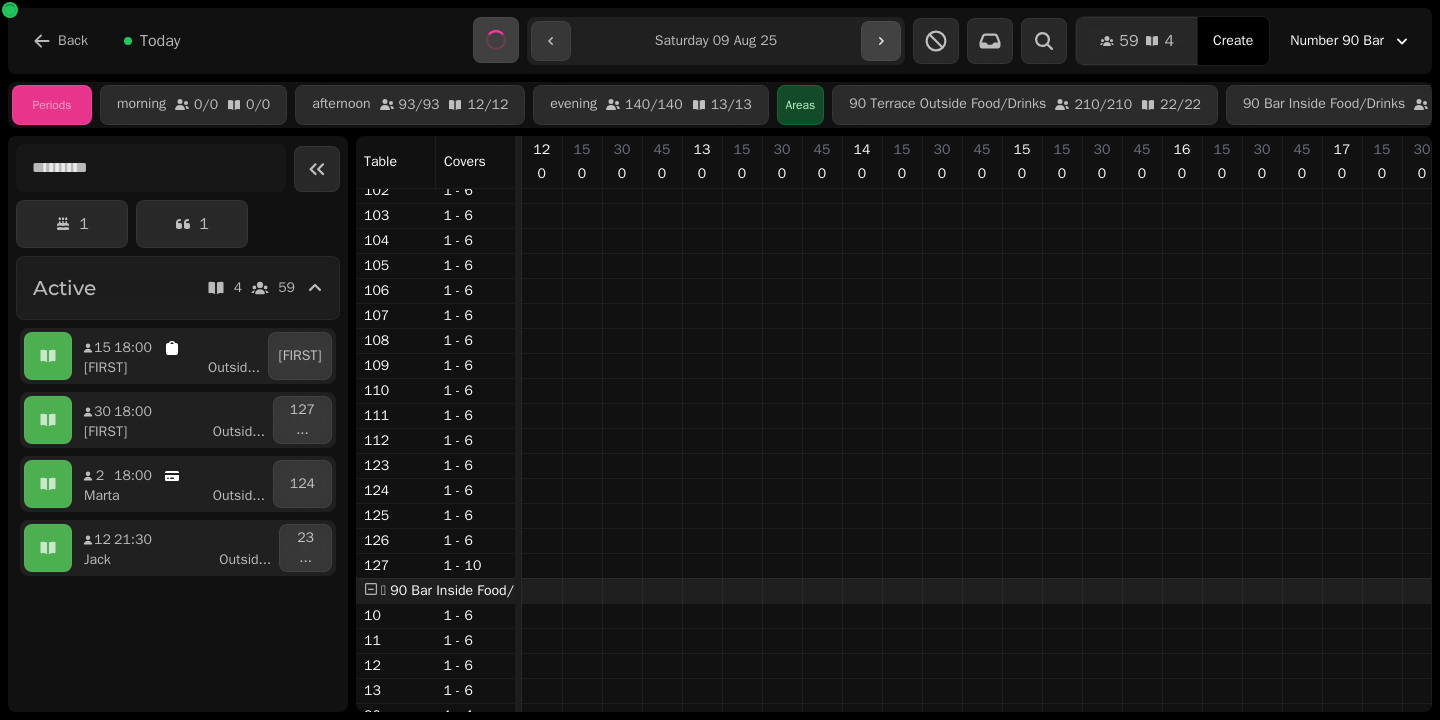 select on "**********" 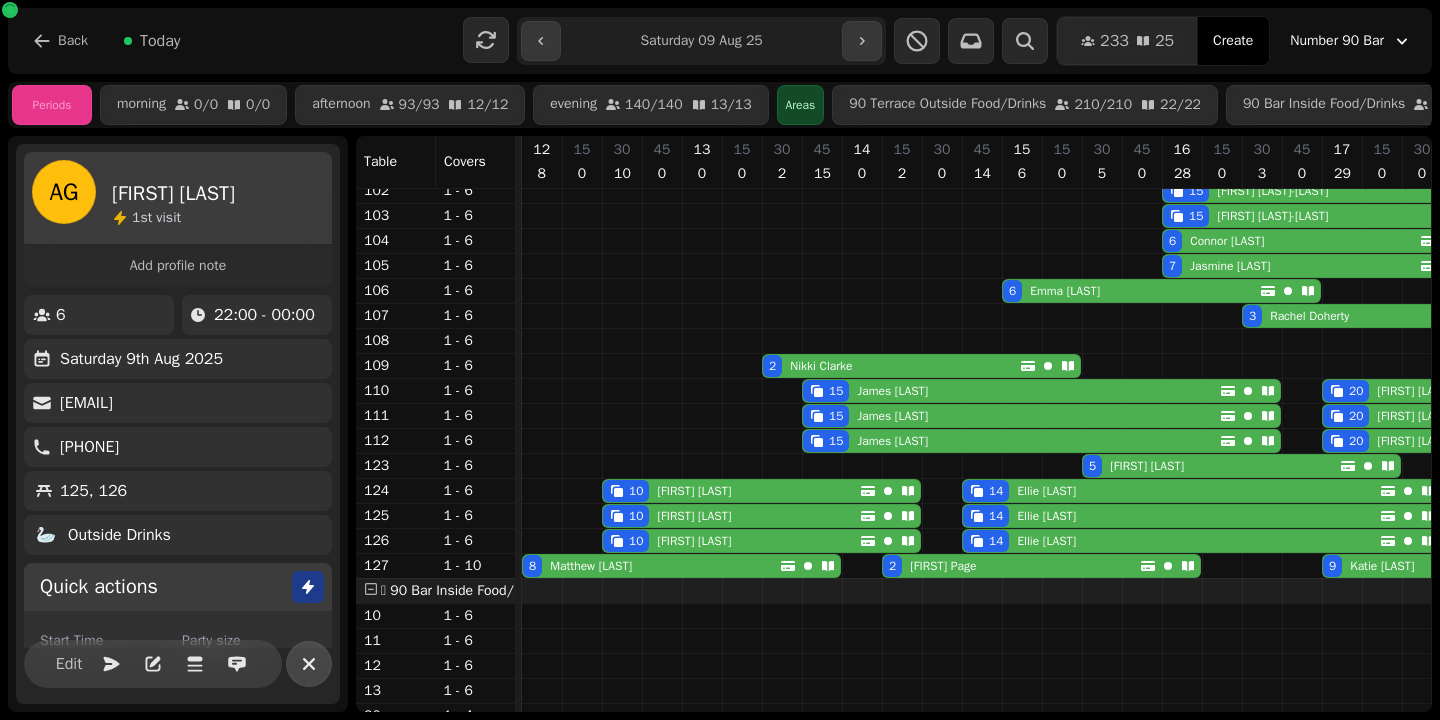 click 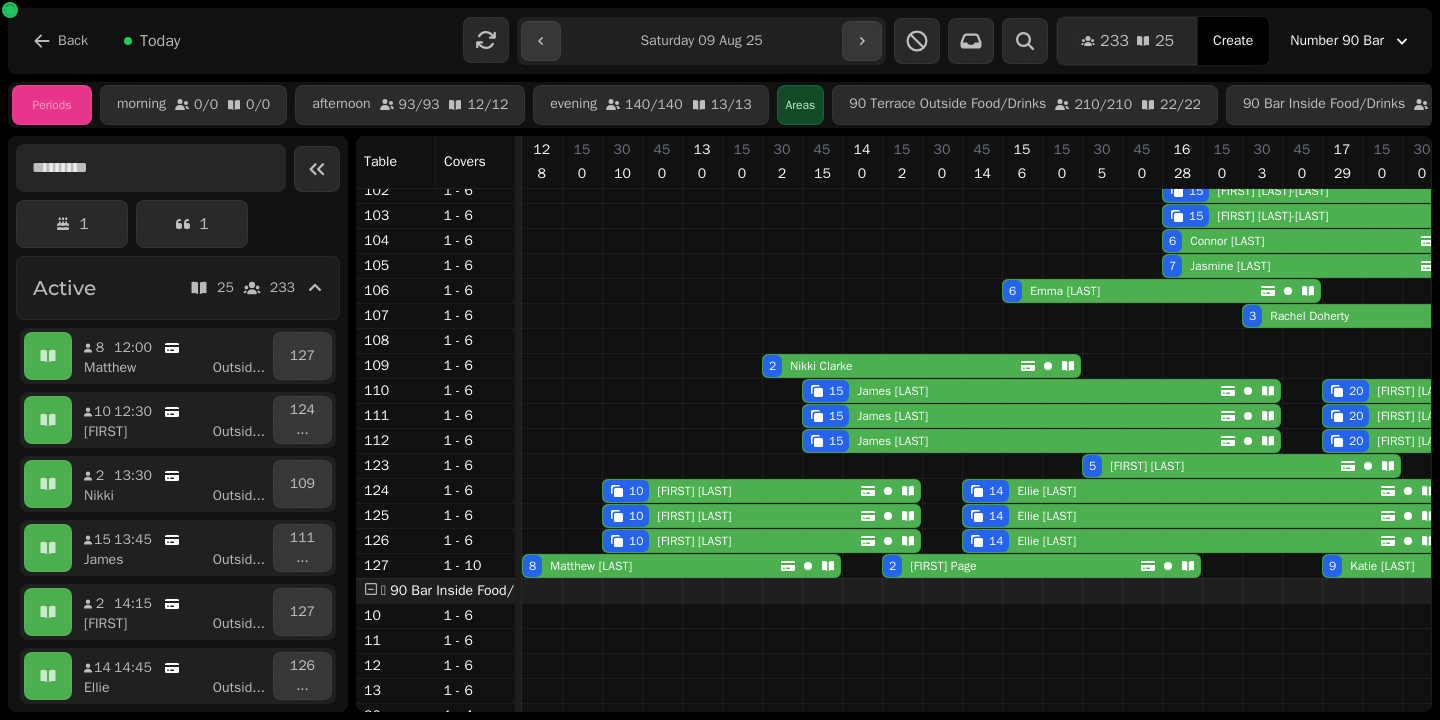click at bounding box center (151, 168) 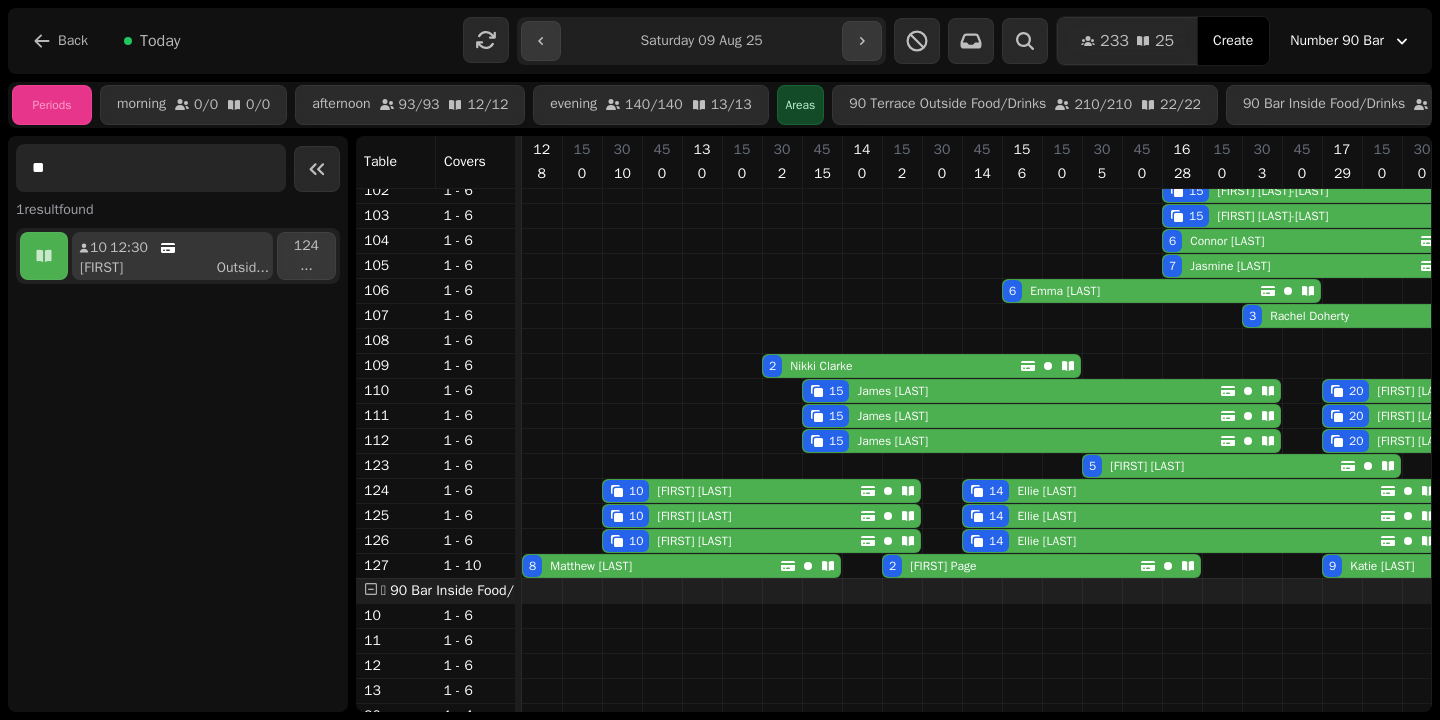 type on "**" 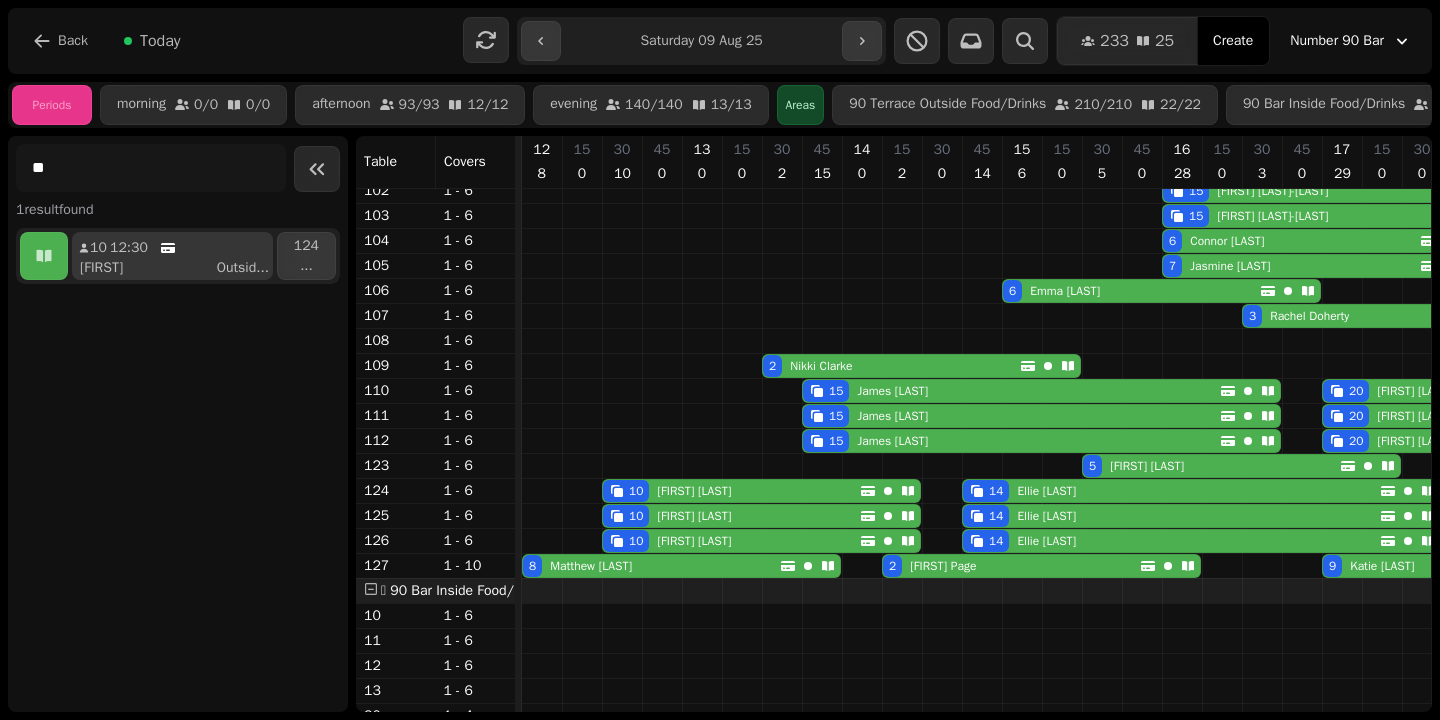 click on "[FIRST] Outsid ..." at bounding box center [180, 268] 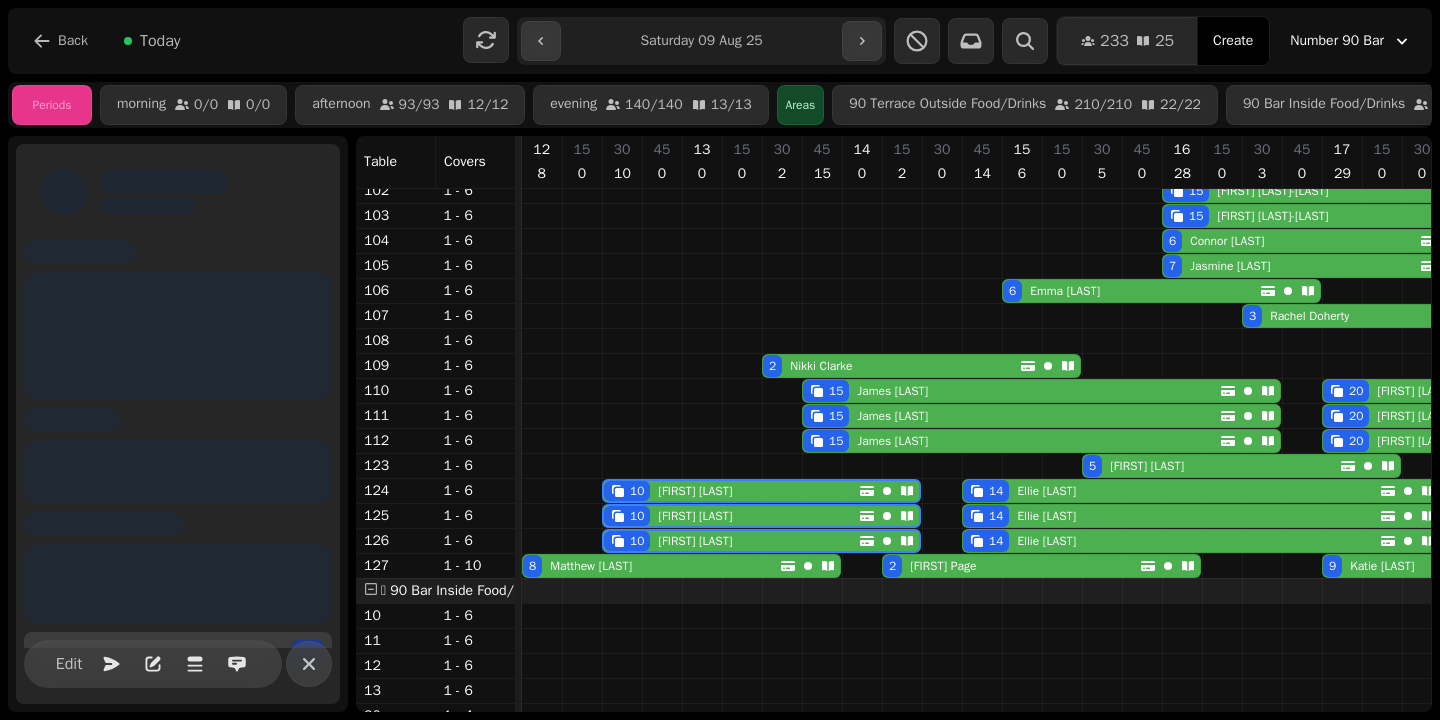scroll, scrollTop: 0, scrollLeft: 67, axis: horizontal 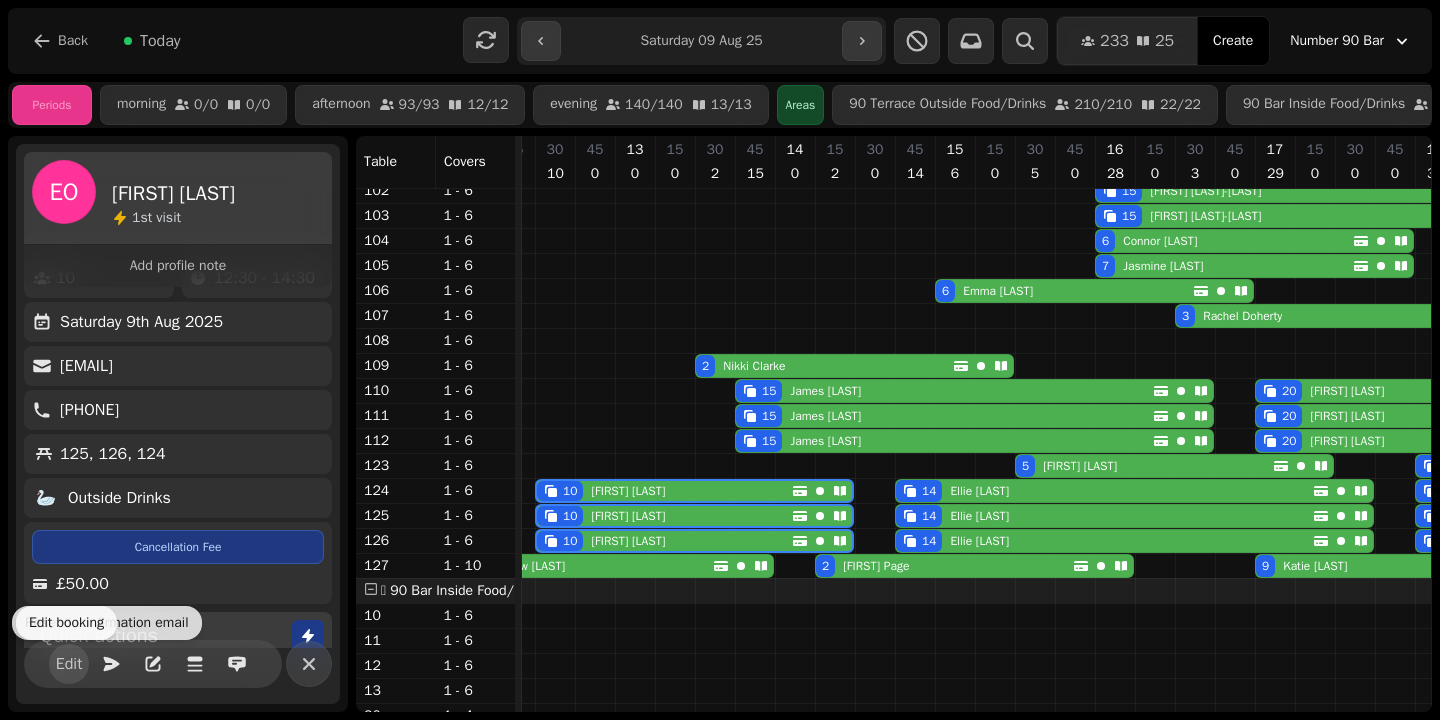 click on "Edit" at bounding box center [69, 664] 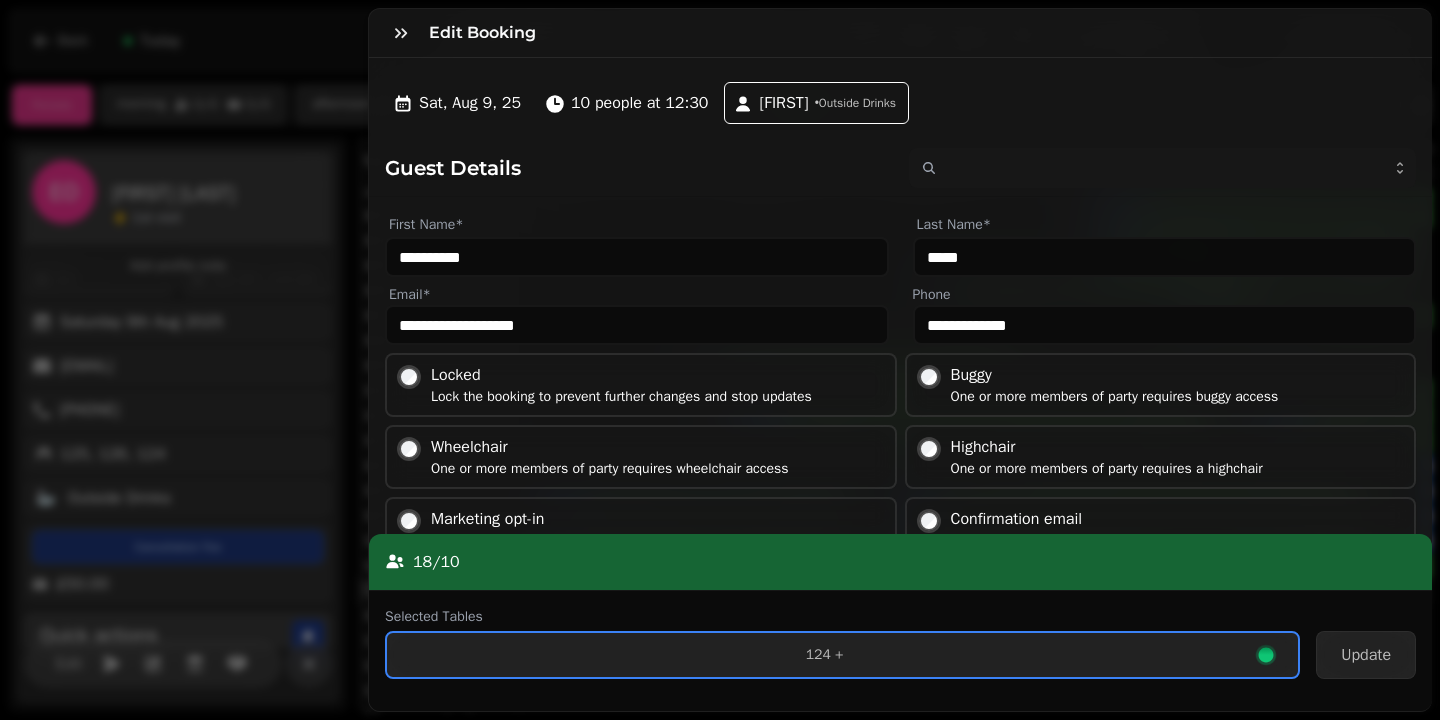 scroll, scrollTop: 43, scrollLeft: 0, axis: vertical 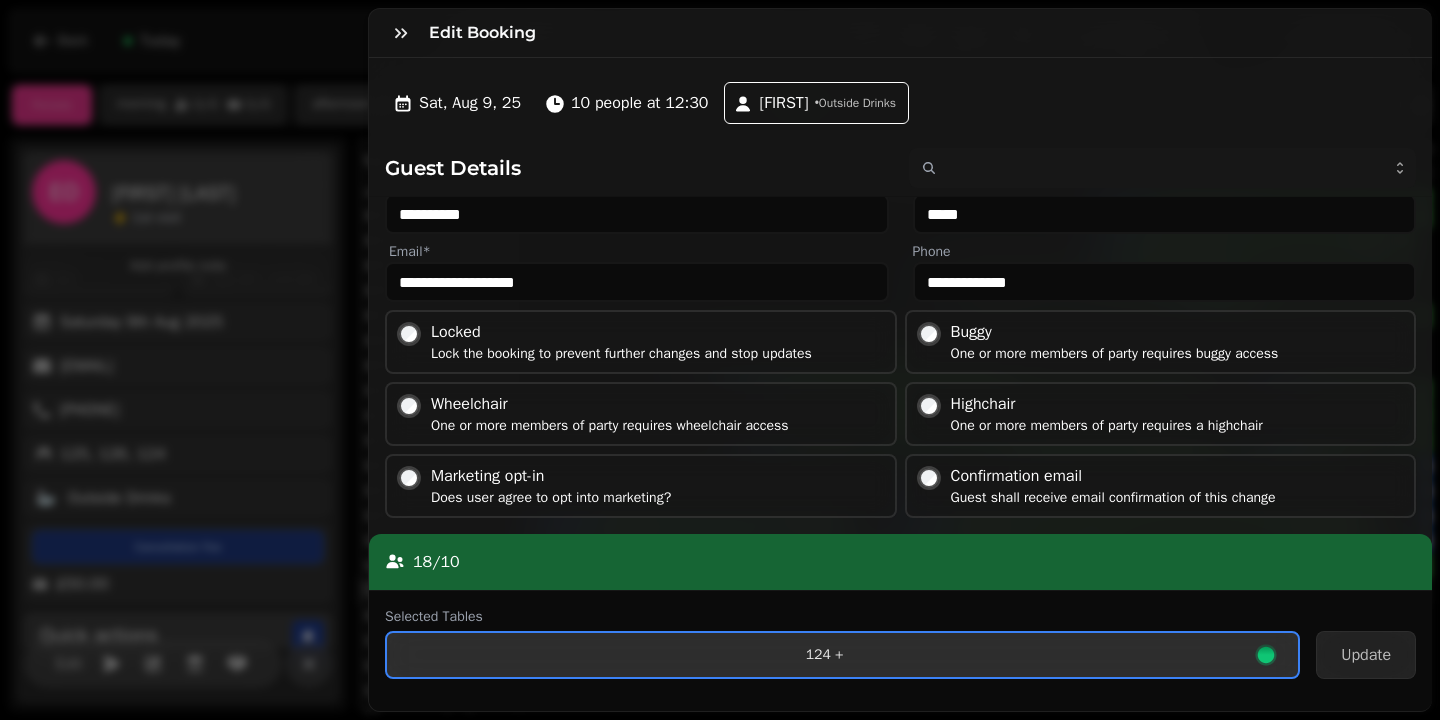 click on "124     +" at bounding box center [842, 655] 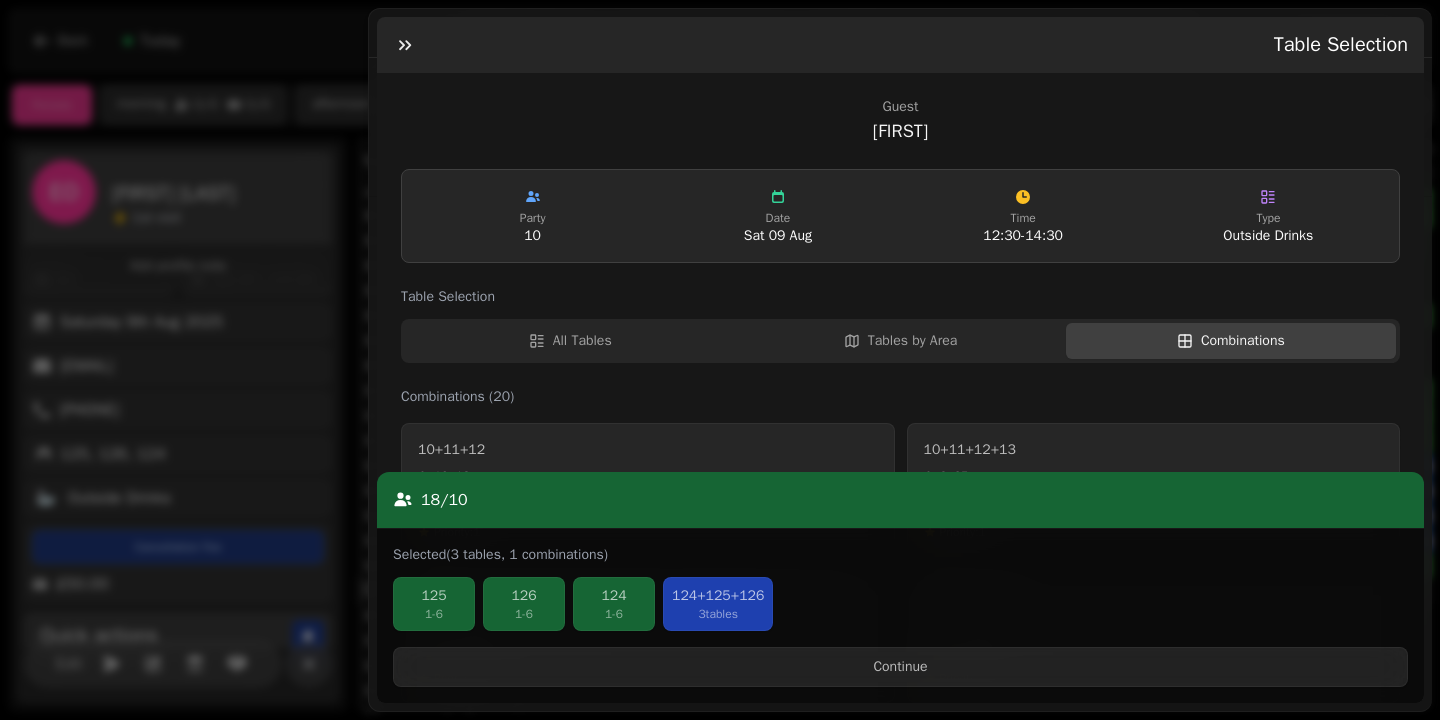 scroll, scrollTop: 0, scrollLeft: 0, axis: both 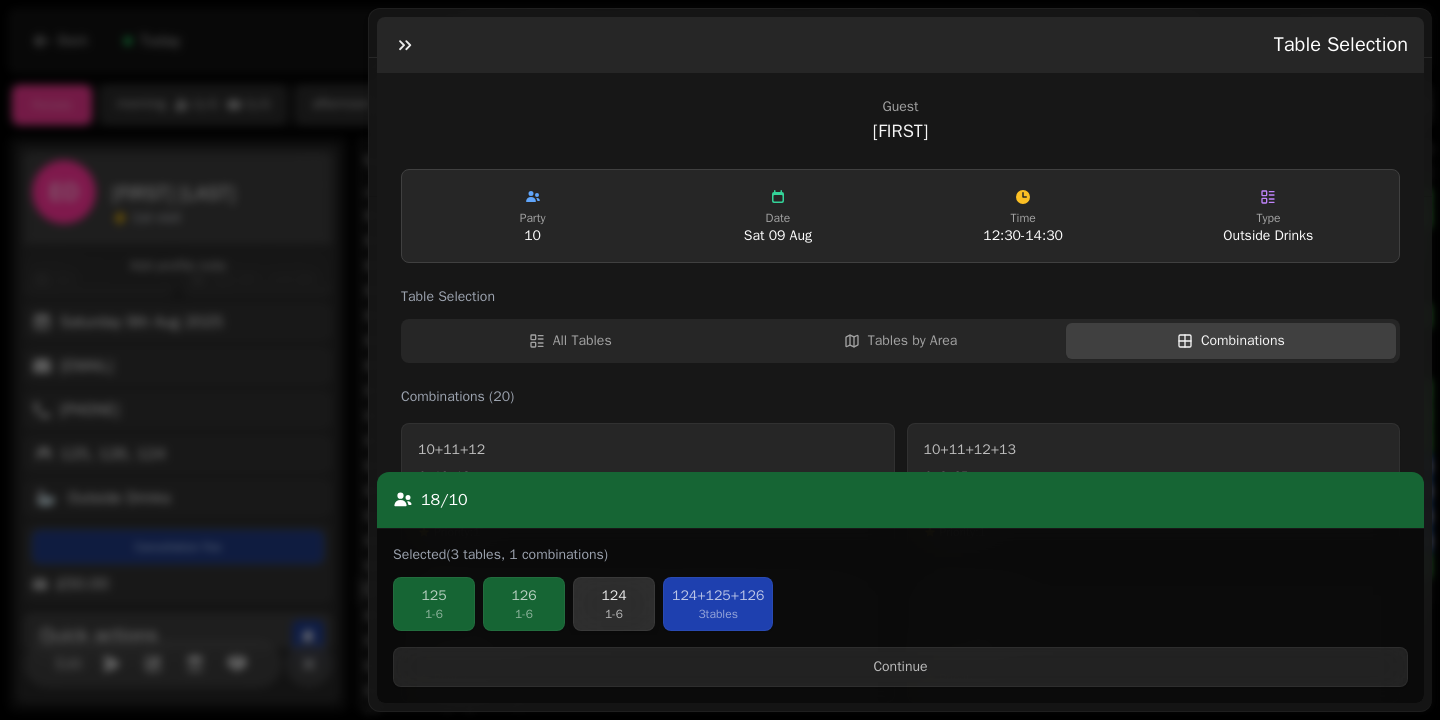 click on "1 - 6" at bounding box center [614, 614] 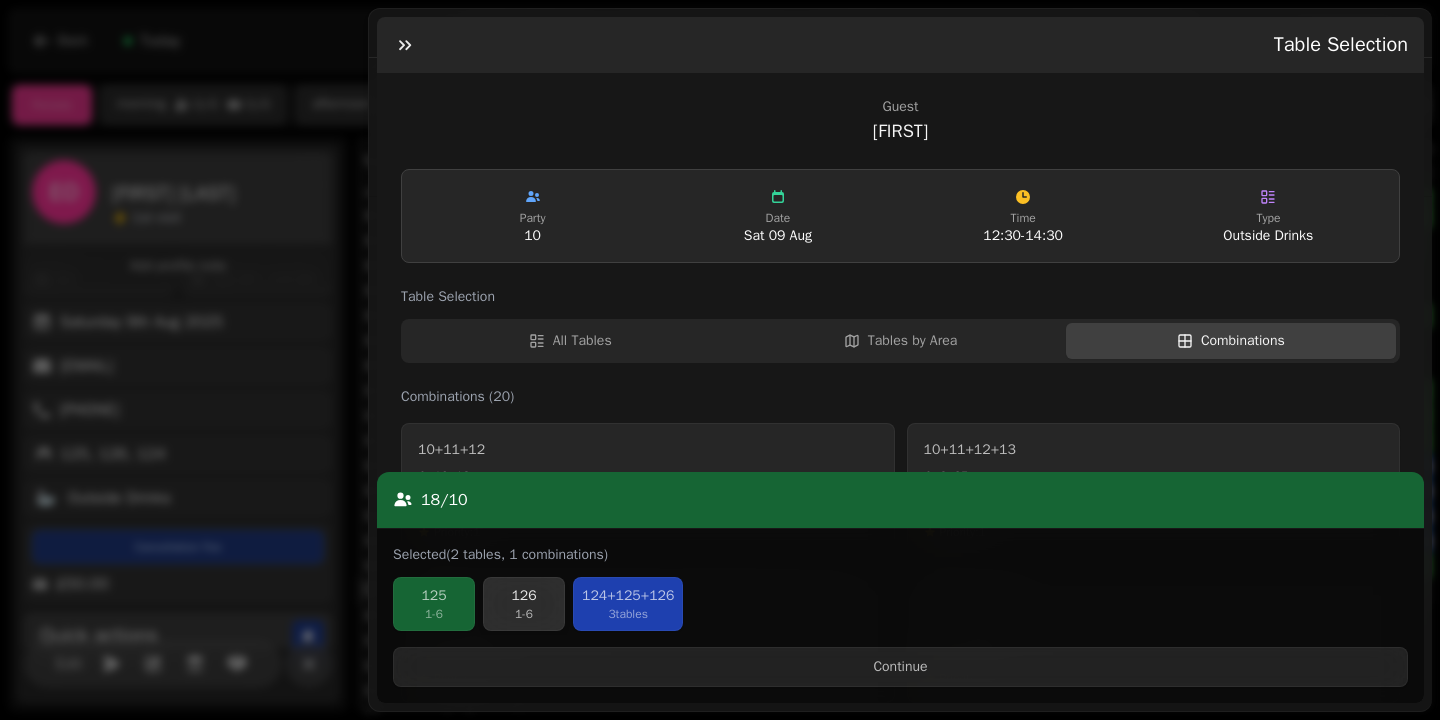 click on "1 - 6" at bounding box center [524, 614] 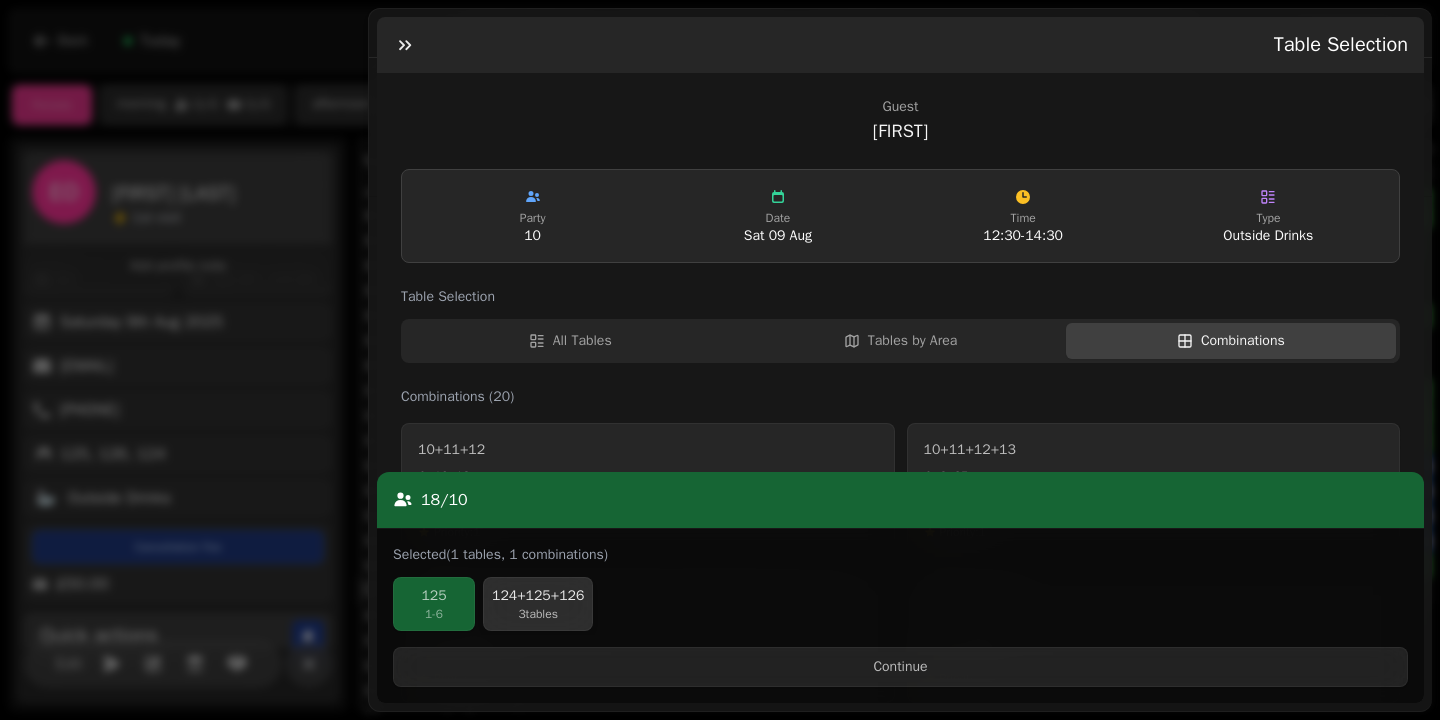 click on "124+125+126 3  tables" at bounding box center [538, 604] 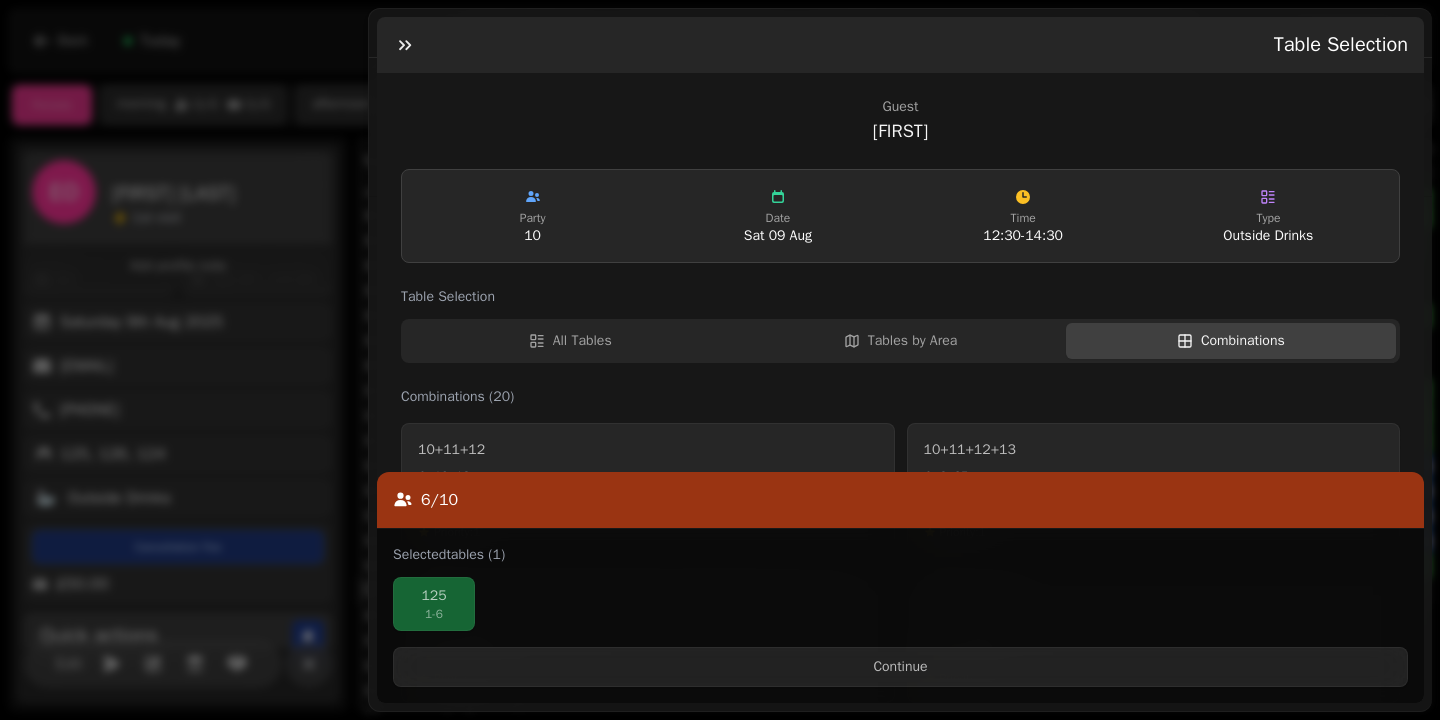 click on "Edit Booking Sat, Aug 9, 25 10 people at 12:30 [FIRST] •  Outside Drinks Table Selection Guest [FIRST] Party 10 Date Sat 09 Aug Time 12:30  -  14:30 Type Outside Drinks Table Selection All Tables Tables by Area Combinations Combinations ( 20 ) 10+11+12 10  -   18  guests 10 12 11 Priority:  1 10+11+12+13 6  -   25  guests 10 13 12 + 1  more Priority:  1 100+101+102+103+104+105+106+107+108+109+110+111+112 2  -   30  guests 100 108 105 + 10  more Priority:  1 110+111+112 2  -   20  guests 111 110 112 Priority:  1 123+124 2  -   12  guests 123 124 Priority:  1 123+124+125 3  -   18  guests 125 123 124 Priority:  1 123+124+125+126 2  -   24  guests 125 126 123 + 1  more Priority:  1 123+124+126 3  -   18  guests 126 123 124 Priority:  1 123+125 2  -   12  guests 125 123 Priority:  1 123+125+126 3  -   18  guests 125 126 123 Priority:  1 123+126 2  -   12  guests 126 123 Priority:  1 124+125+126 3  -   18  guests 125 126 124 Priority:  1 20+21+22+23 2  -   16  guests 23 20 22 + 1  more Priority:  1 2  -" at bounding box center (720, 376) 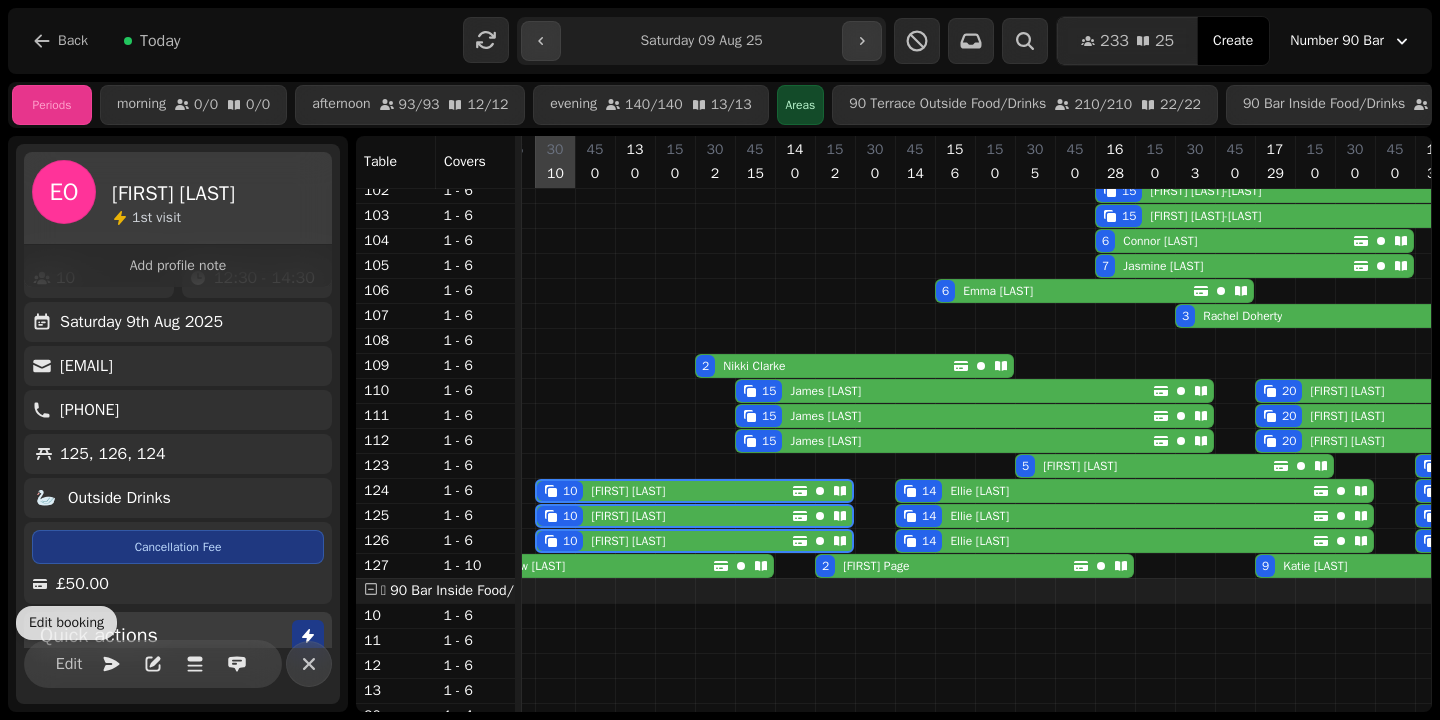 scroll, scrollTop: 71, scrollLeft: 67, axis: both 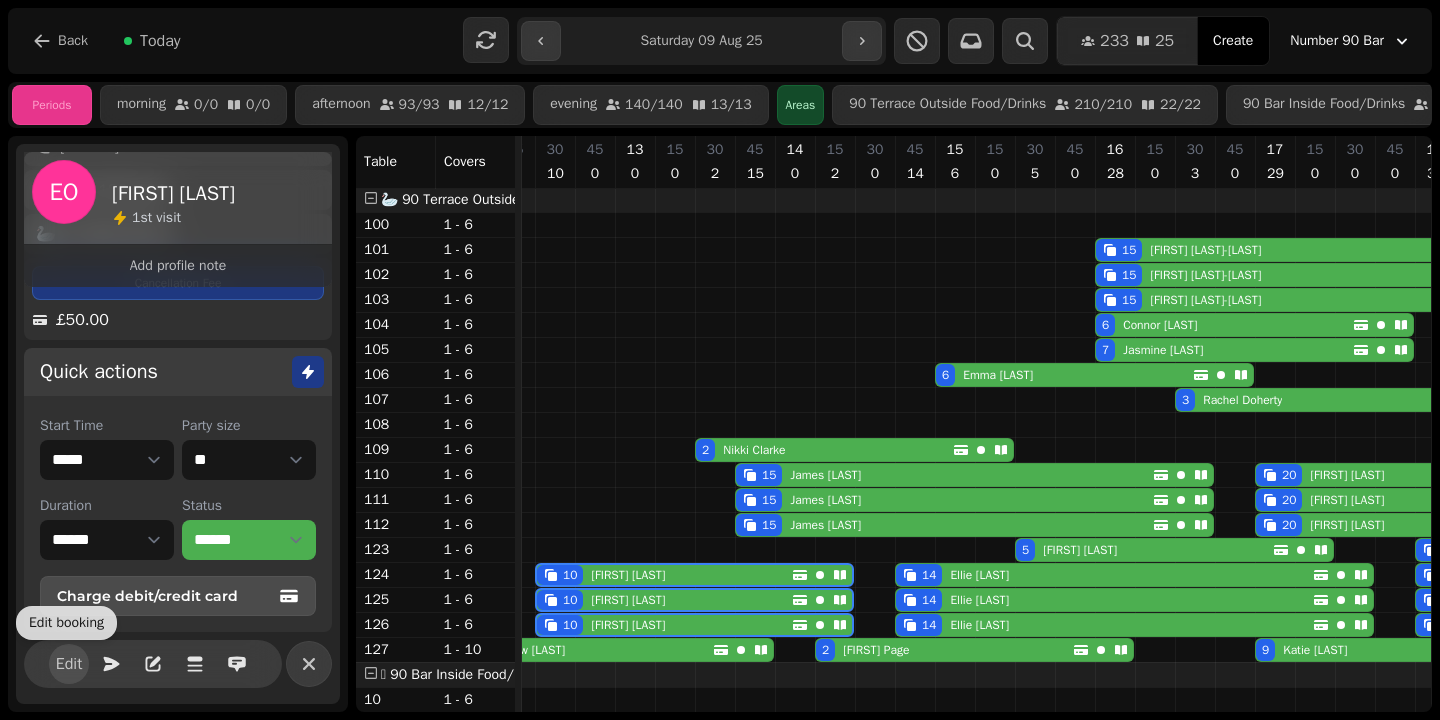 click on "Edit" at bounding box center (69, 664) 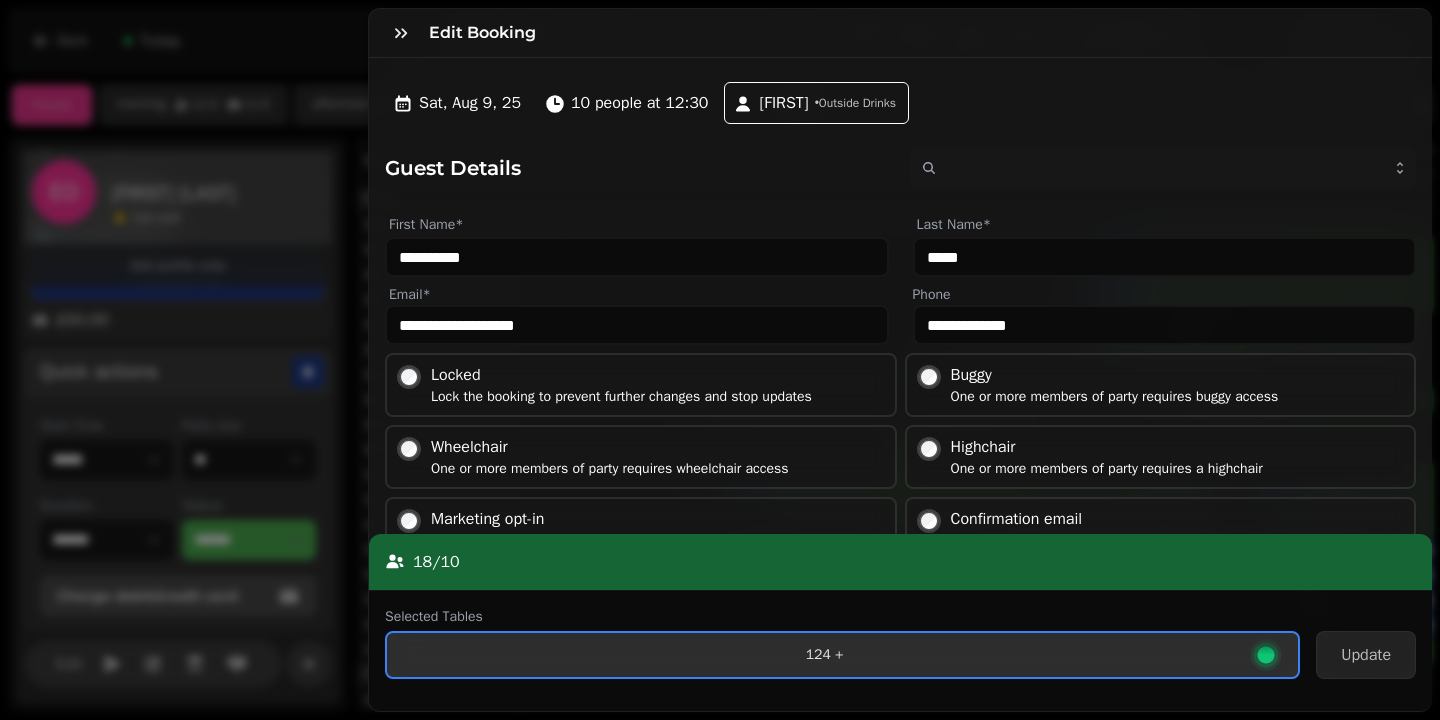 click on "124     +" at bounding box center (824, 655) 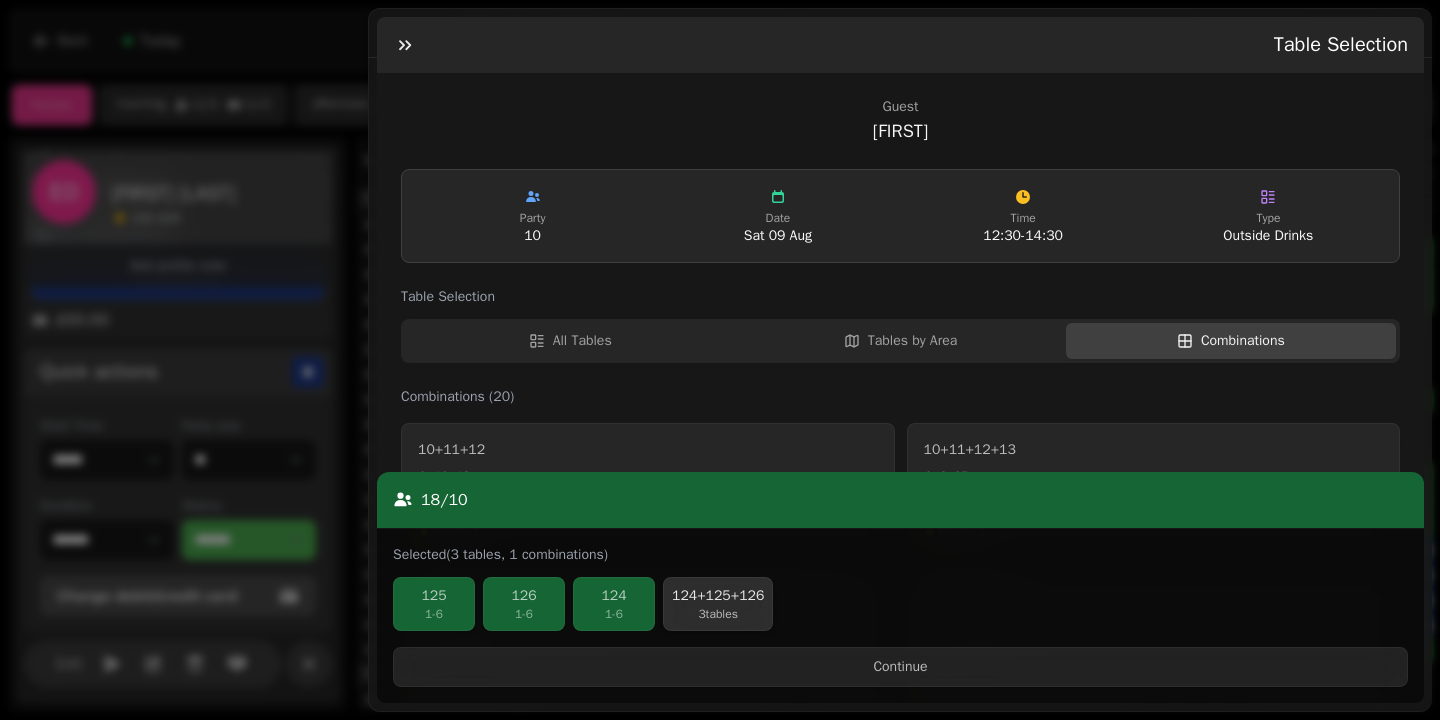 click on "3  tables" at bounding box center (718, 614) 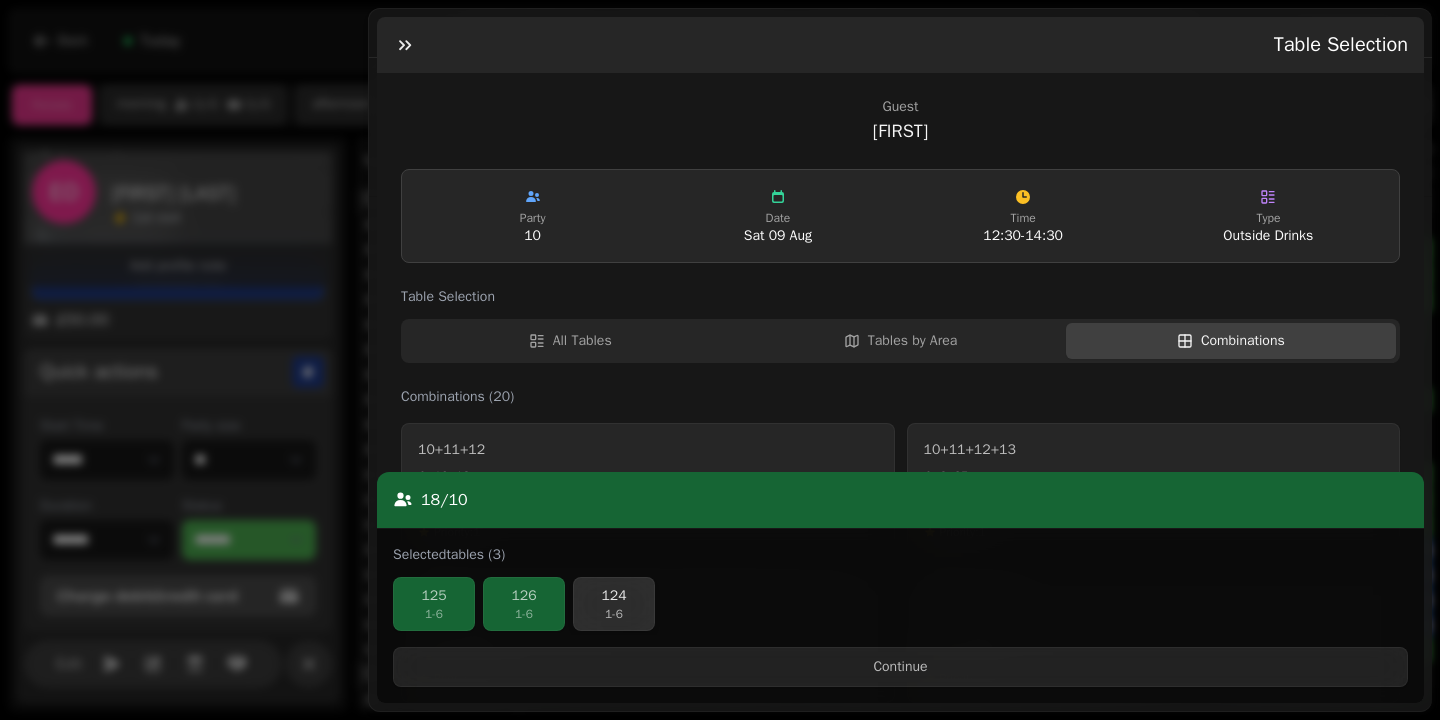 click on "1 - 6" at bounding box center [614, 614] 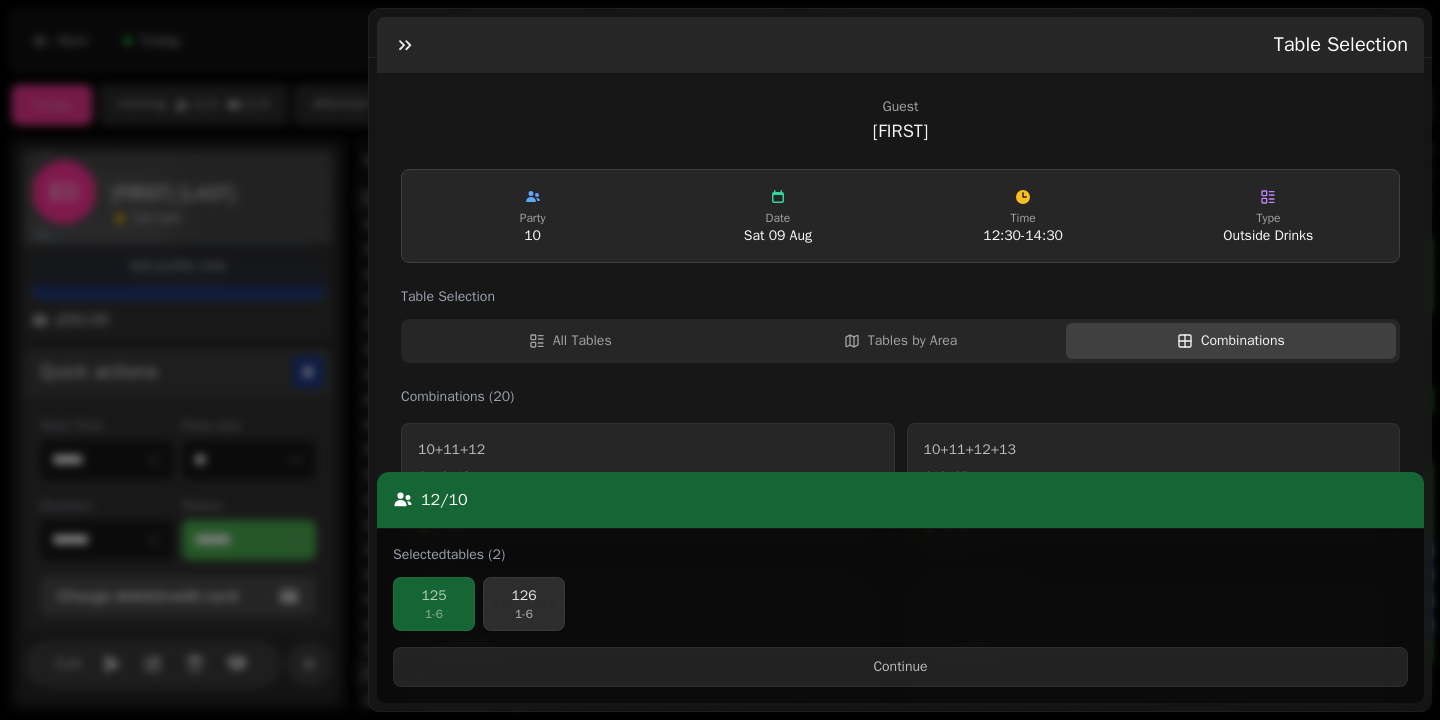 click on "126" at bounding box center [524, 596] 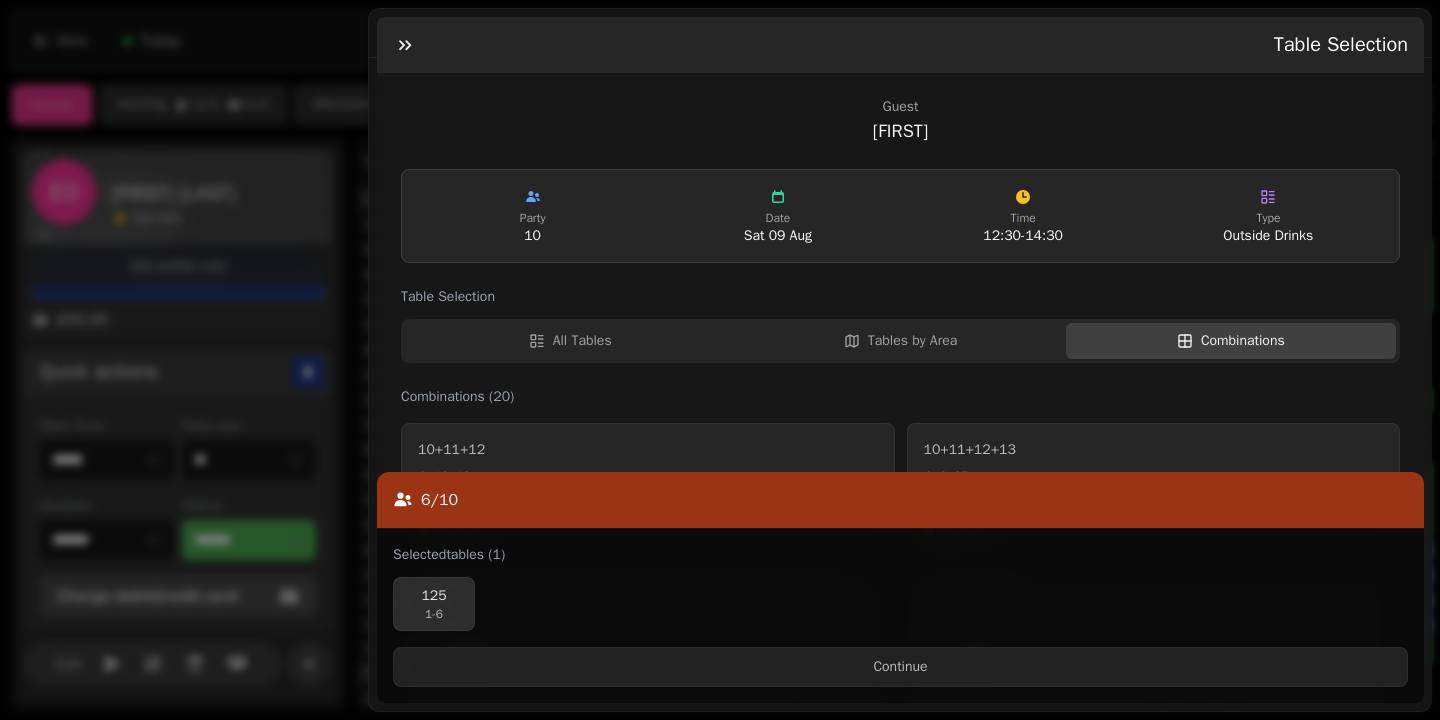 click on "125" at bounding box center (434, 596) 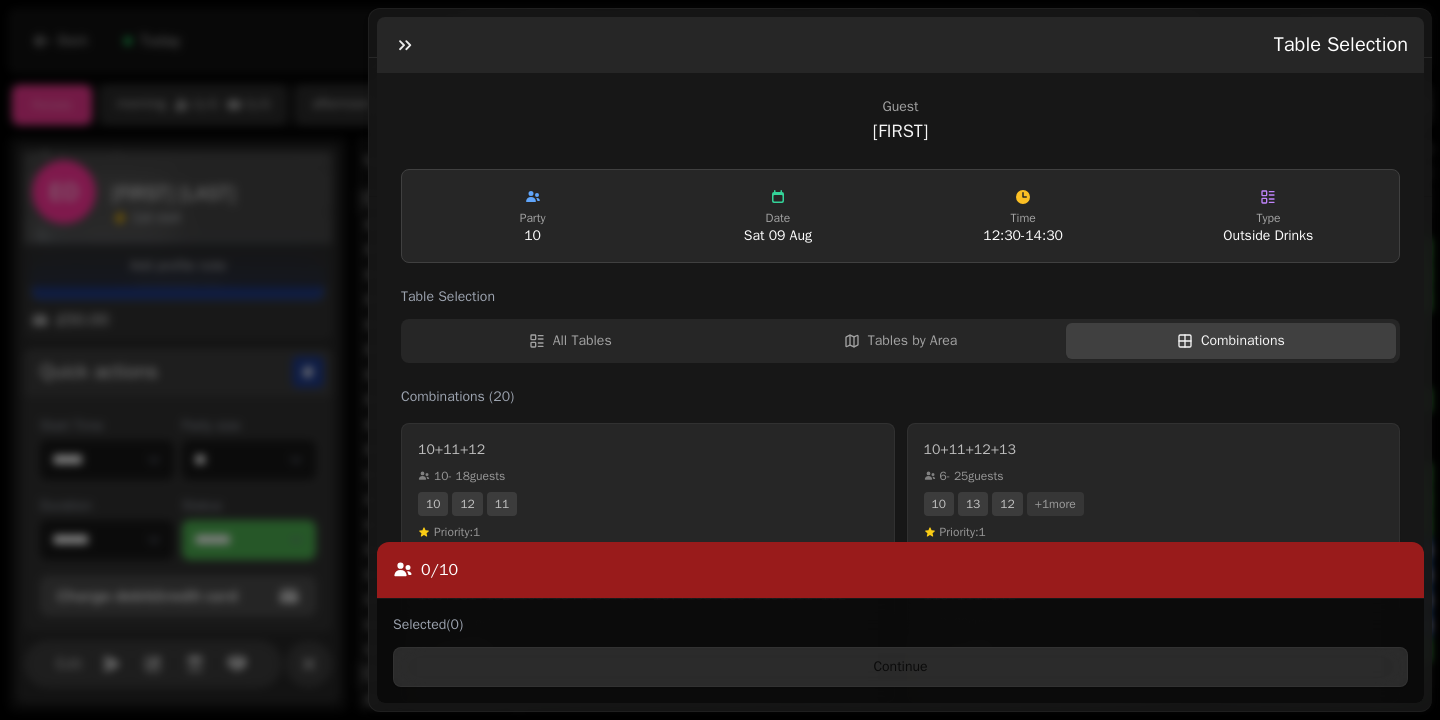 scroll, scrollTop: 41, scrollLeft: 0, axis: vertical 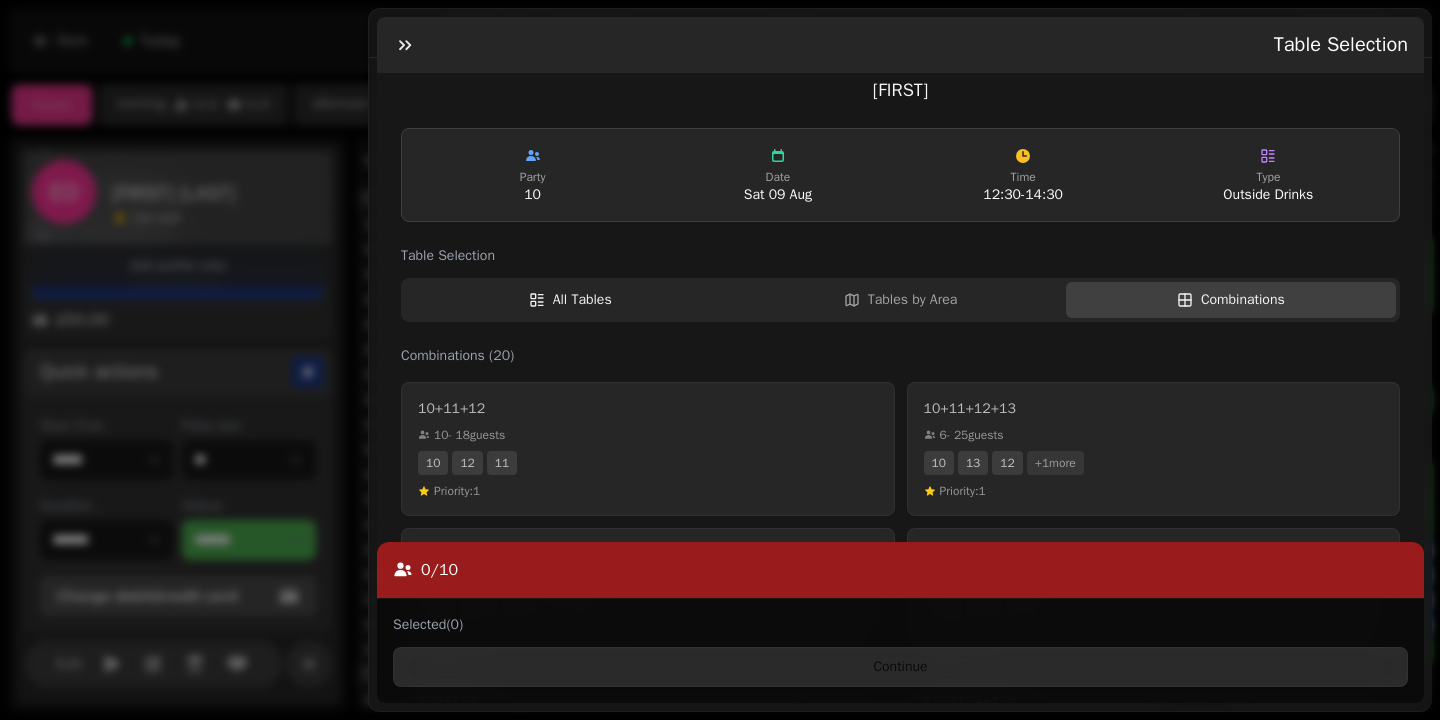 click on "All Tables" at bounding box center [570, 300] 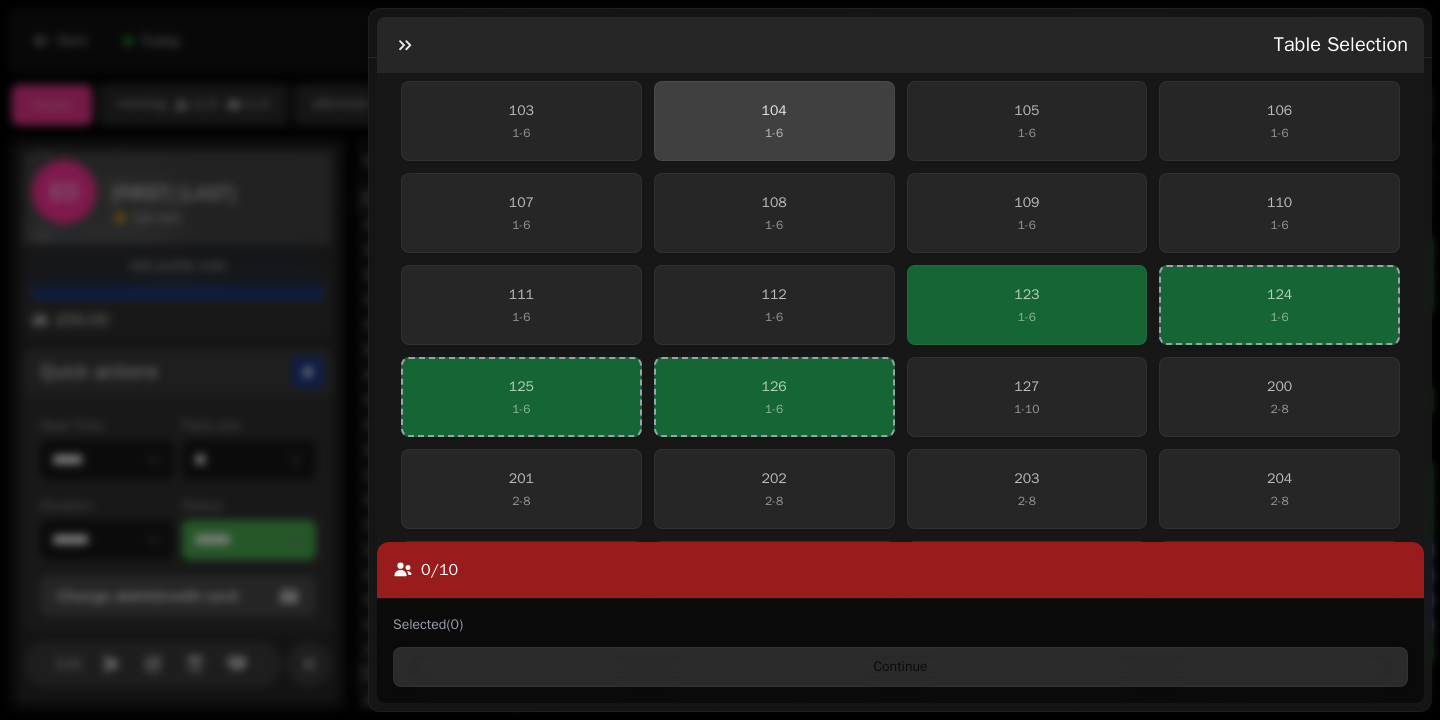 scroll, scrollTop: 1151, scrollLeft: 0, axis: vertical 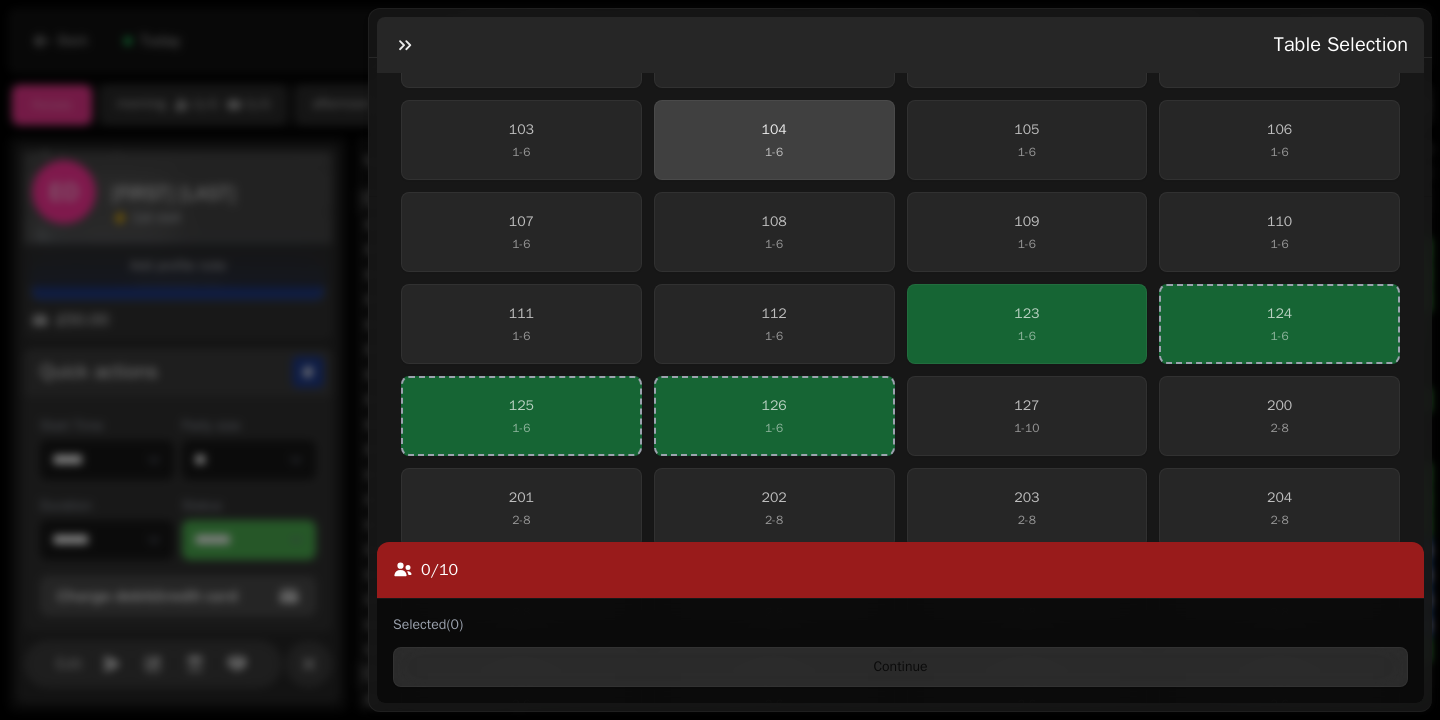 click on "104 1  -  6" at bounding box center [774, 140] 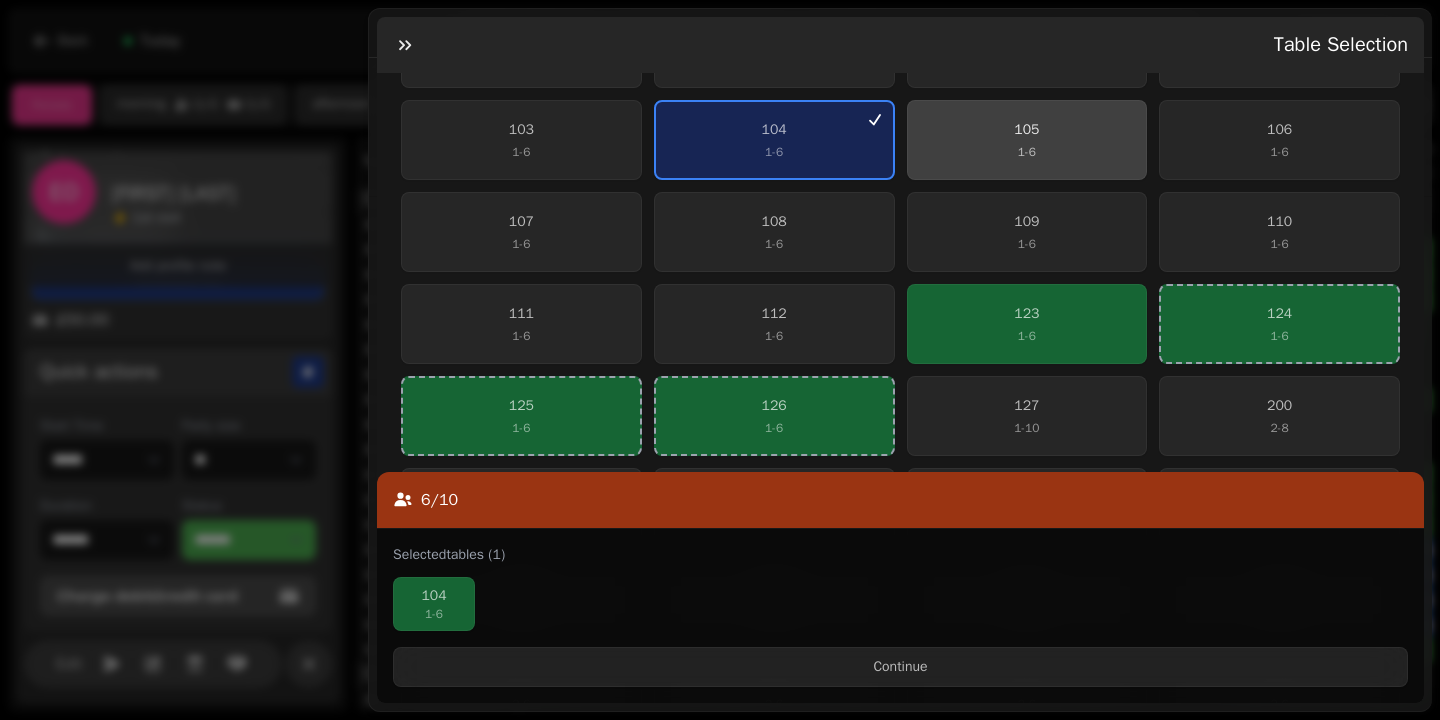 click on "105 1  -  6" at bounding box center [1027, 140] 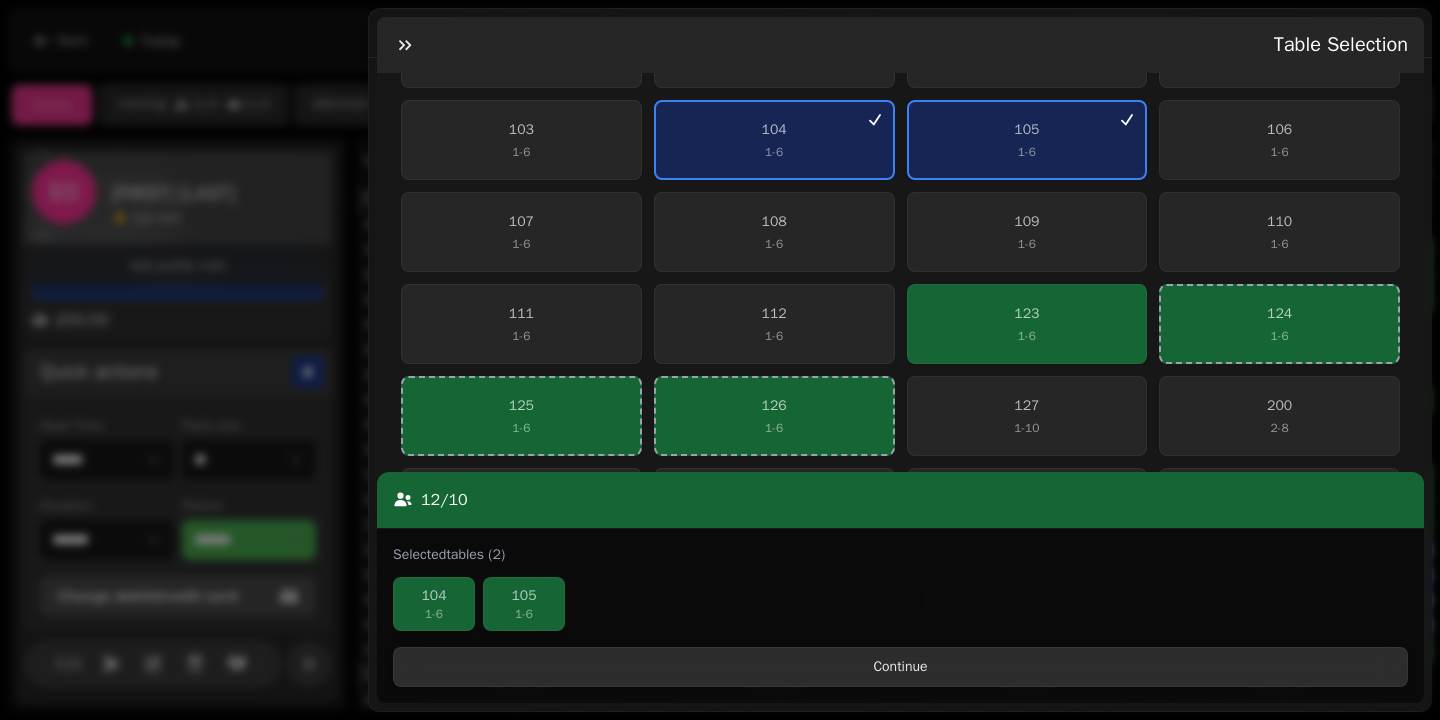 click on "Continue" at bounding box center (900, 667) 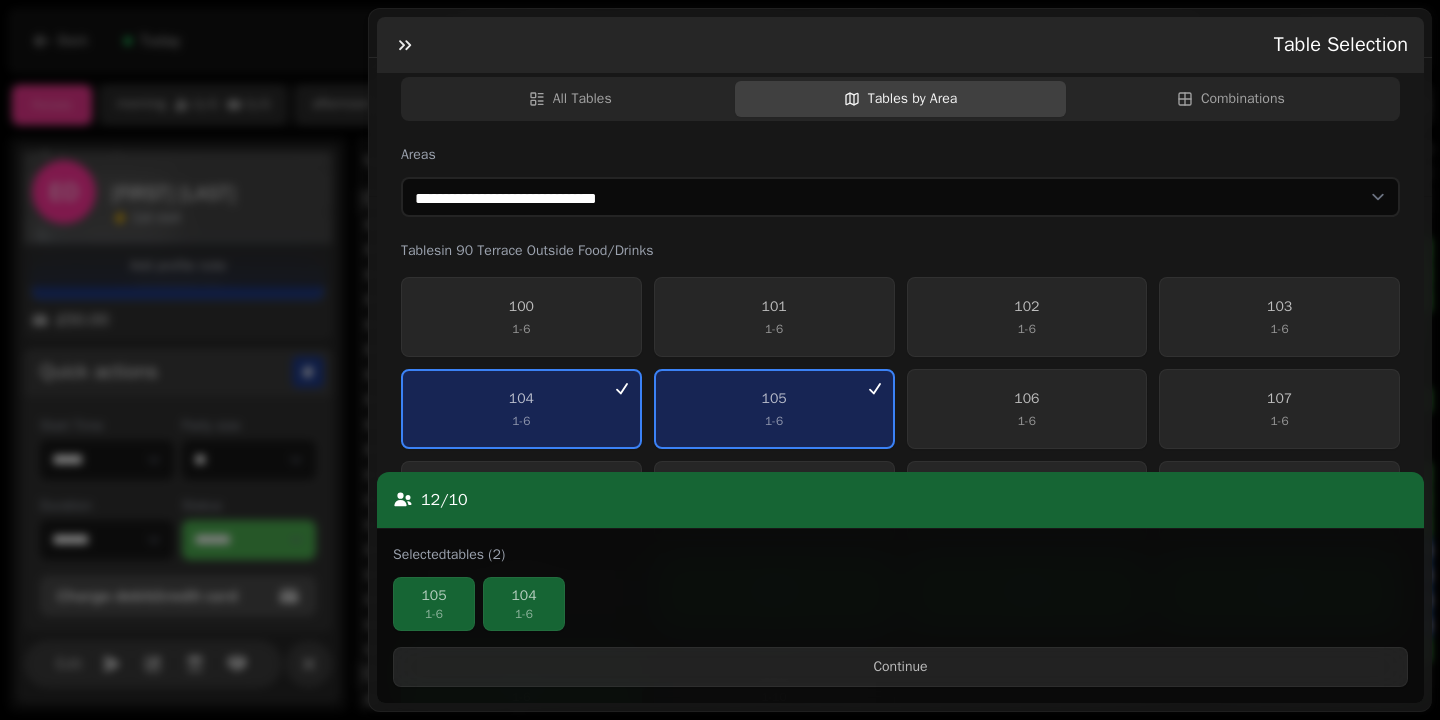 scroll, scrollTop: 263, scrollLeft: 0, axis: vertical 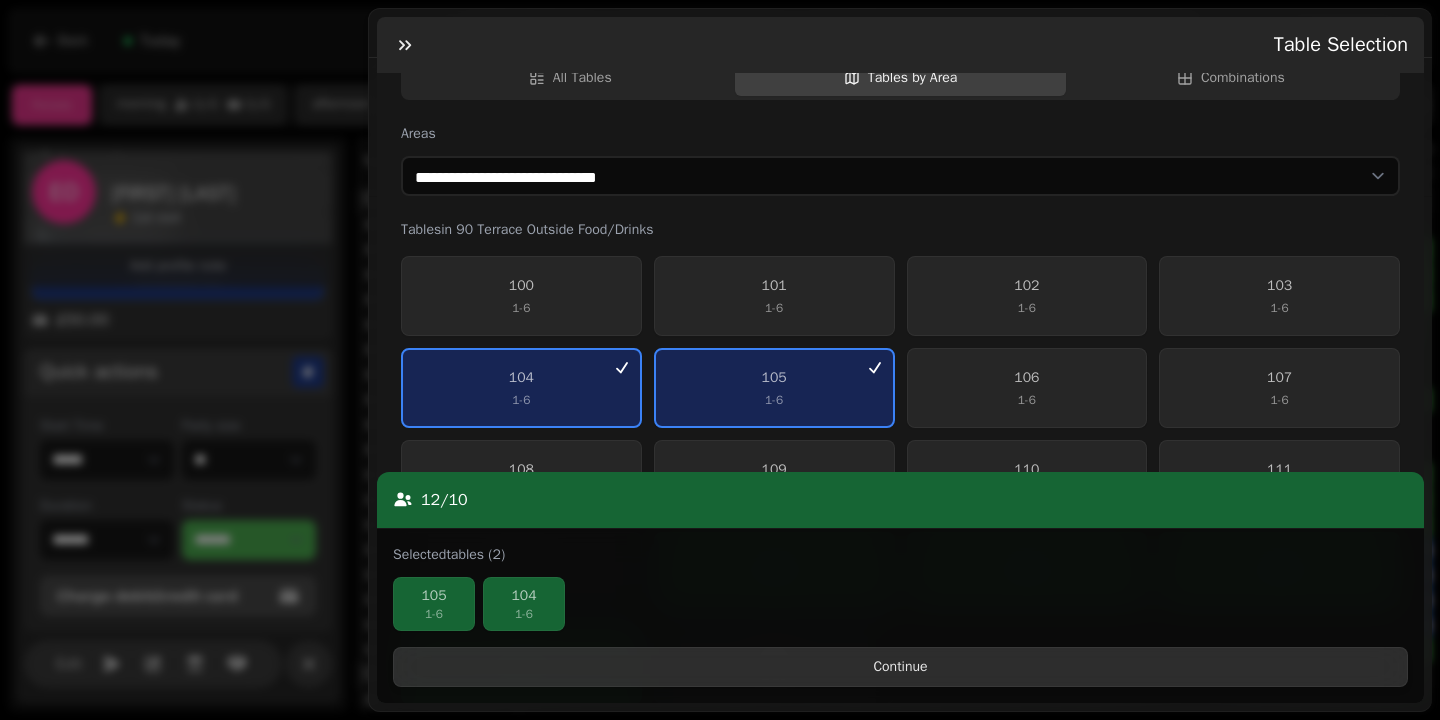 click on "Continue" at bounding box center [900, 667] 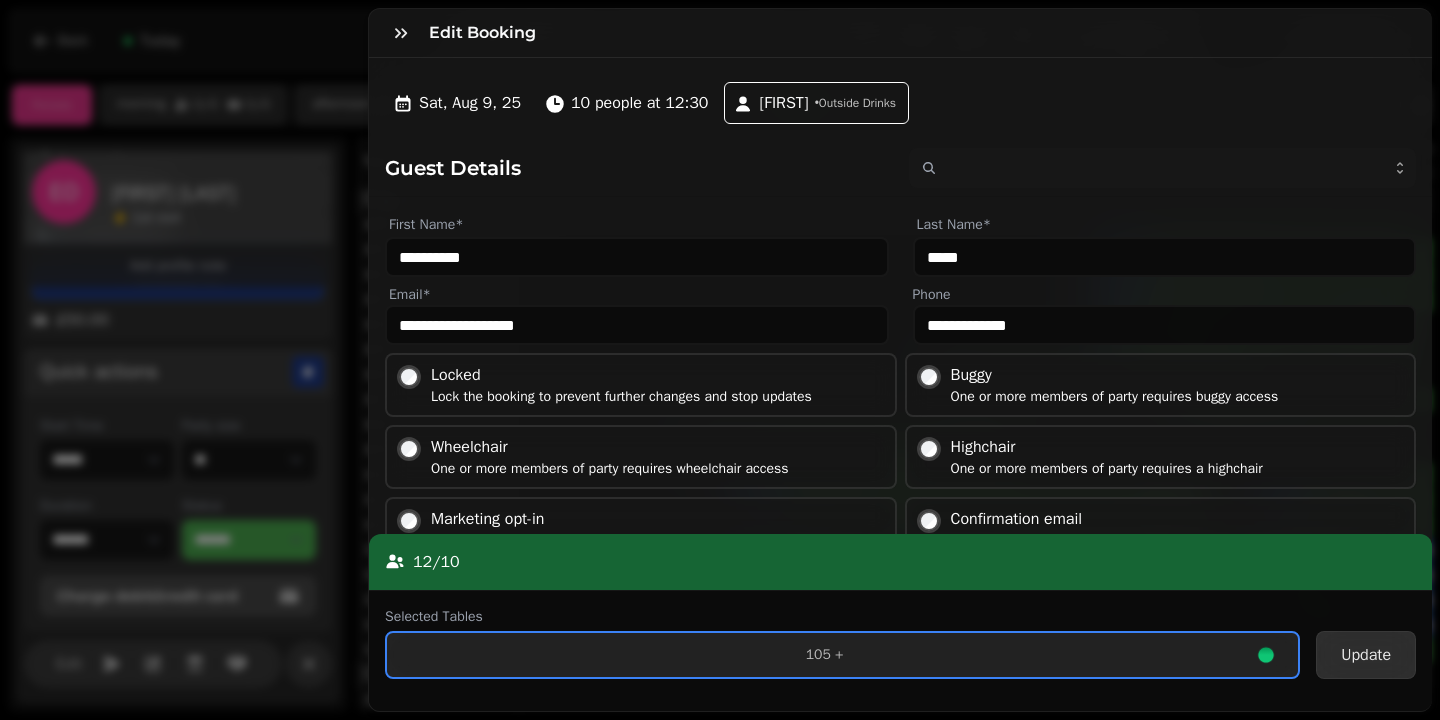 click on "Update" at bounding box center [1366, 655] 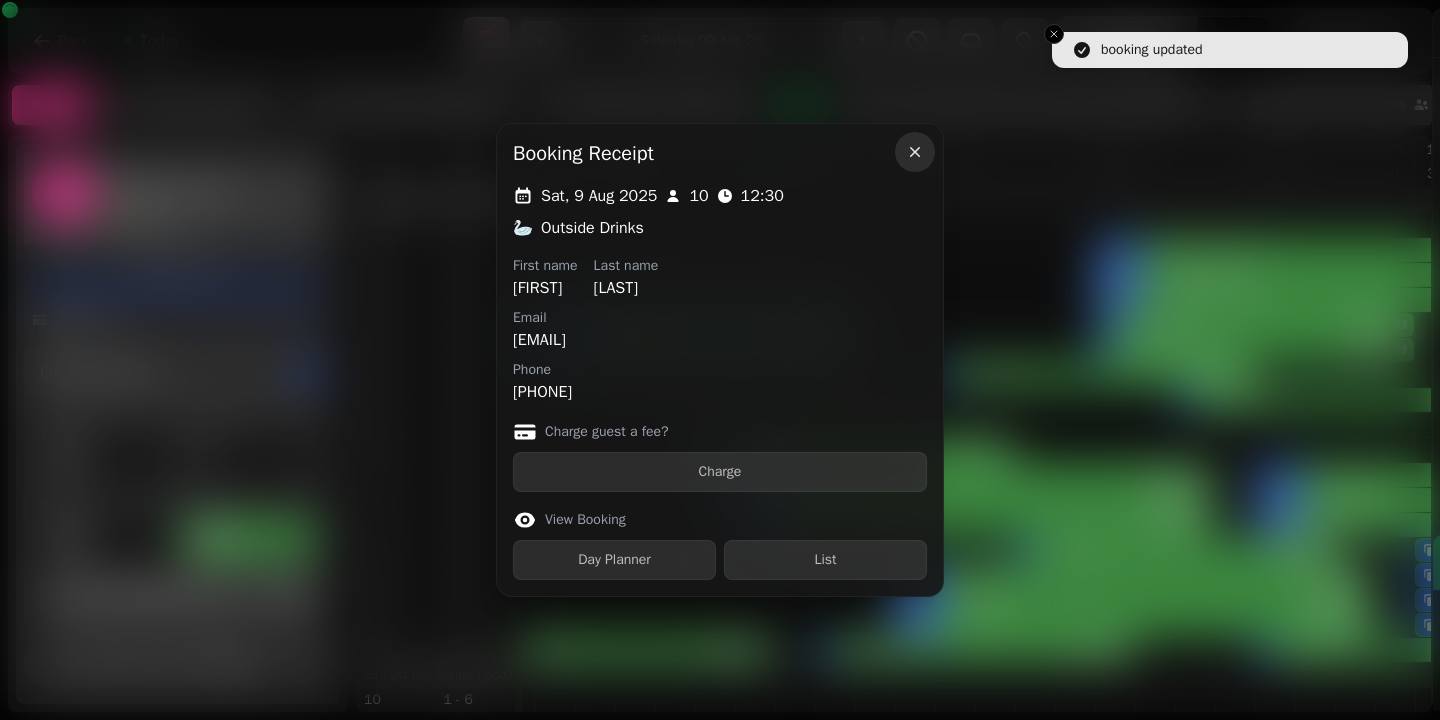 click 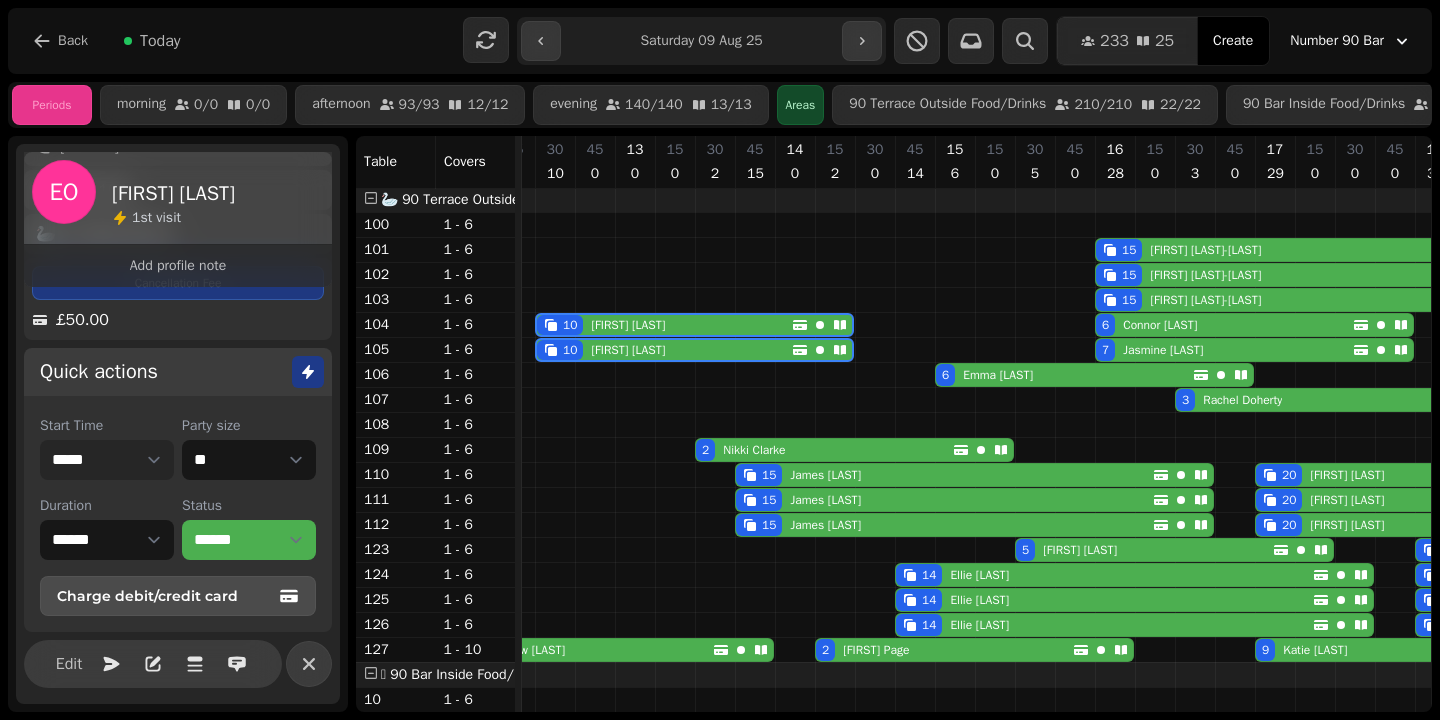 click on "***** ***** ***** ***** ***** ***** ***** ***** ***** ***** ***** ***** ***** ***** ***** ***** ***** ***** ***** ***** ***** ***** ***** ***** ***** ***** ***** ***** ***** ***** ***** ***** ***** ***** ***** ***** ***** ***** ***** ***** ***** ***** ***** ***** ***** ***** ***** ***** ***** ***** ***** ***** ***** ***** ***** ***** ***** ***** ***** ***** ***** ***** ***** ***** ***** ***** ***** ***** ***** ***** ***** ***** ***** ***** ***** ***** ***** ***** ***** ***** ***** ***** ***** ***** ***** ***** ***** ***** ***** ***** ***** ***** ***** ***** ***** *****" at bounding box center (107, 460) 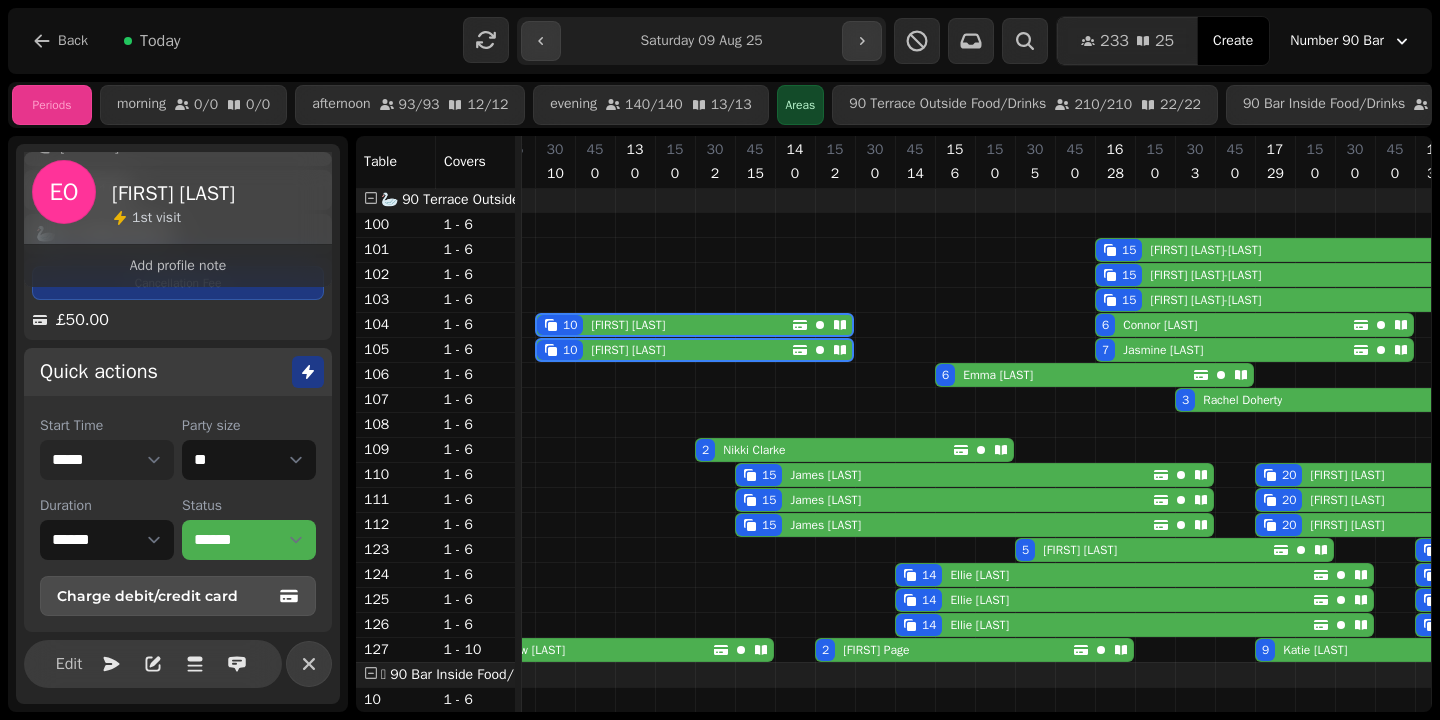 select on "**********" 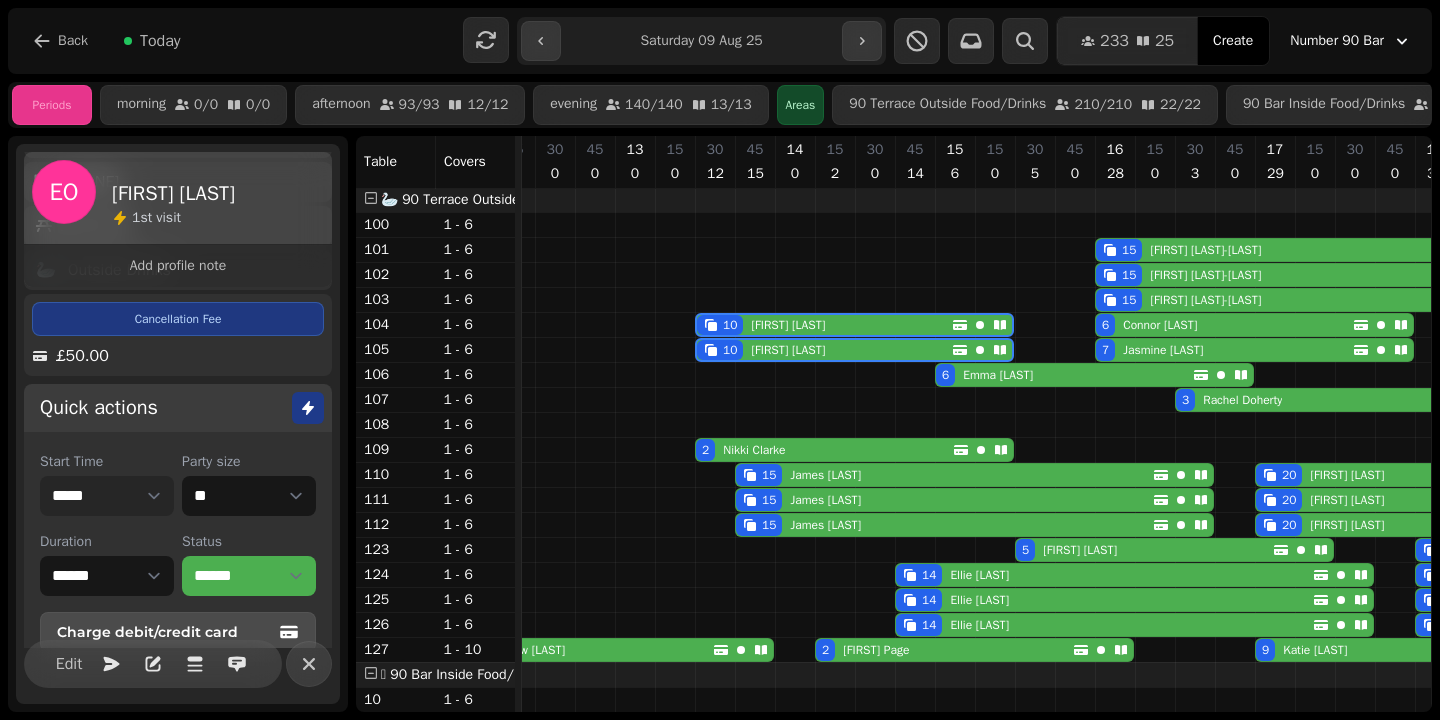 scroll, scrollTop: 238, scrollLeft: 0, axis: vertical 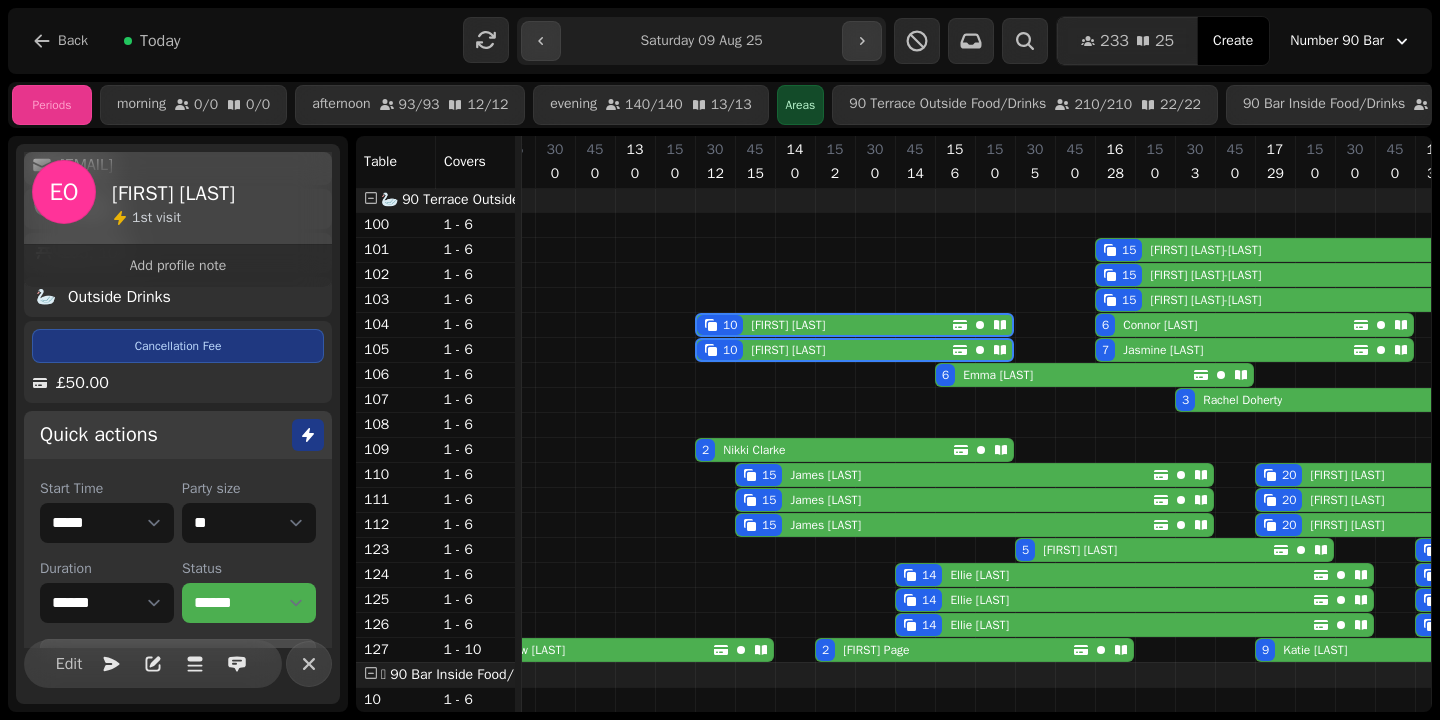 click on "[FIRST] [LAST] 1 st   visit Add profile note 10 13:30 - 15:30 Saturday 9th Aug 2025 [EMAIL] [PHONE] 105, 104 🦢 Outside Drinks Cancellation Fee £50.00 Quick actions Start Time ***** ***** ***** ***** ***** ***** ***** ***** ***** ***** ***** ***** ***** ***** ***** ***** ***** ***** ***** ***** ***** ***** ***** ***** ***** ***** ***** ***** ***** ***** ***** ***** ***** ***** ***** ***** ***** ***** ***** ***** ***** ***** ***** ***** ***** ***** ***** ***** ***** ***** ***** ***** ***** ***** ***** ***** ***** ***** ***** ***** ***** ***** ***** ***** ***** ***** ***** ***** ***** ***** ***** ***** ***** ***** ***** ***** ***** ***** ***** ***** ***** ***** ***** ***** ***** ***** ***** ***** ***** ***** ***** ***** ***** ***** ***** ***** Party size * * * * * * * * * ** ** ** ** ** ** ** ** ** ** ** ** ** ** ** ** ** ** ** ** ** ** ** ** ** ** ** ** ** ** ** ** ** ** ** ** ** ** ** ** ** ** ** ** ** ** ** ** ** ** ** ** ** ** ** ** ** ** ** ** ** ** ** ** ** ** ** ** ** ** ** **" at bounding box center (178, 424) 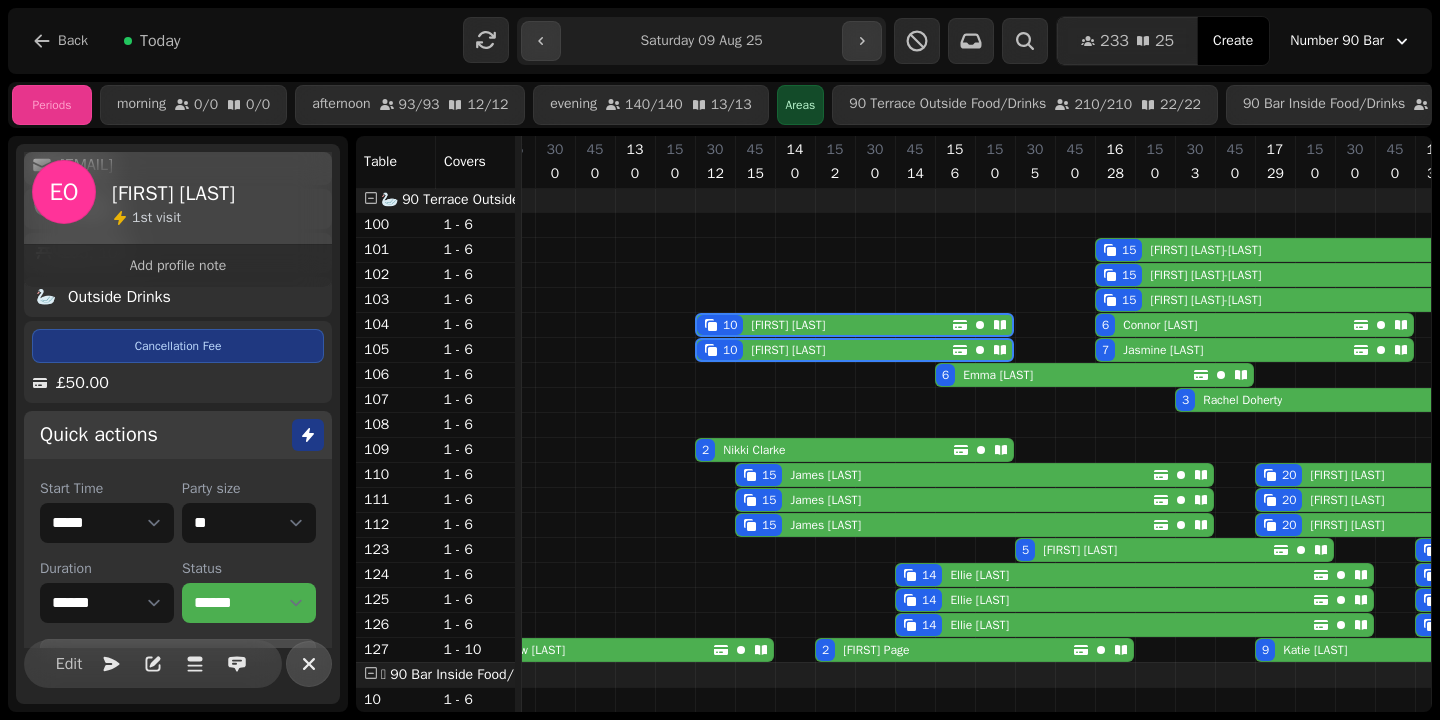 click at bounding box center [309, 664] 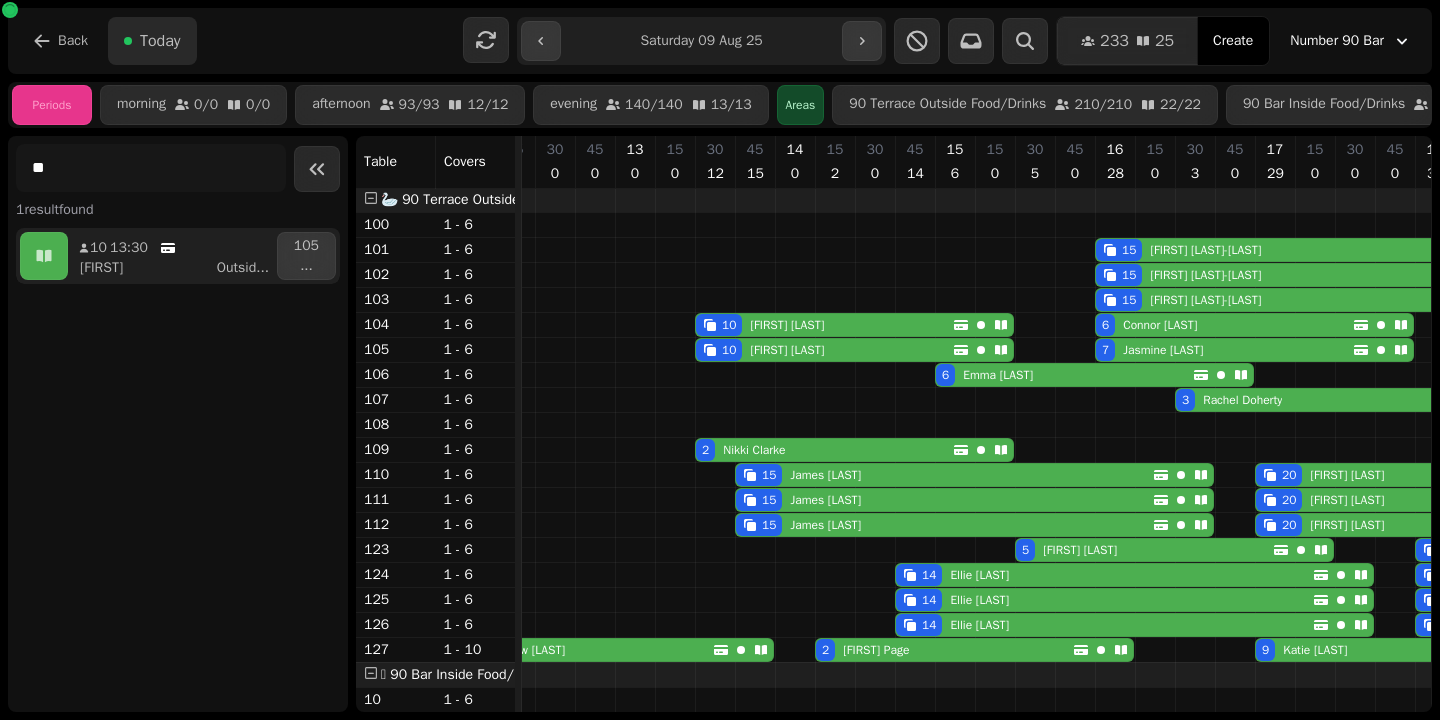 click on "Today" at bounding box center (160, 41) 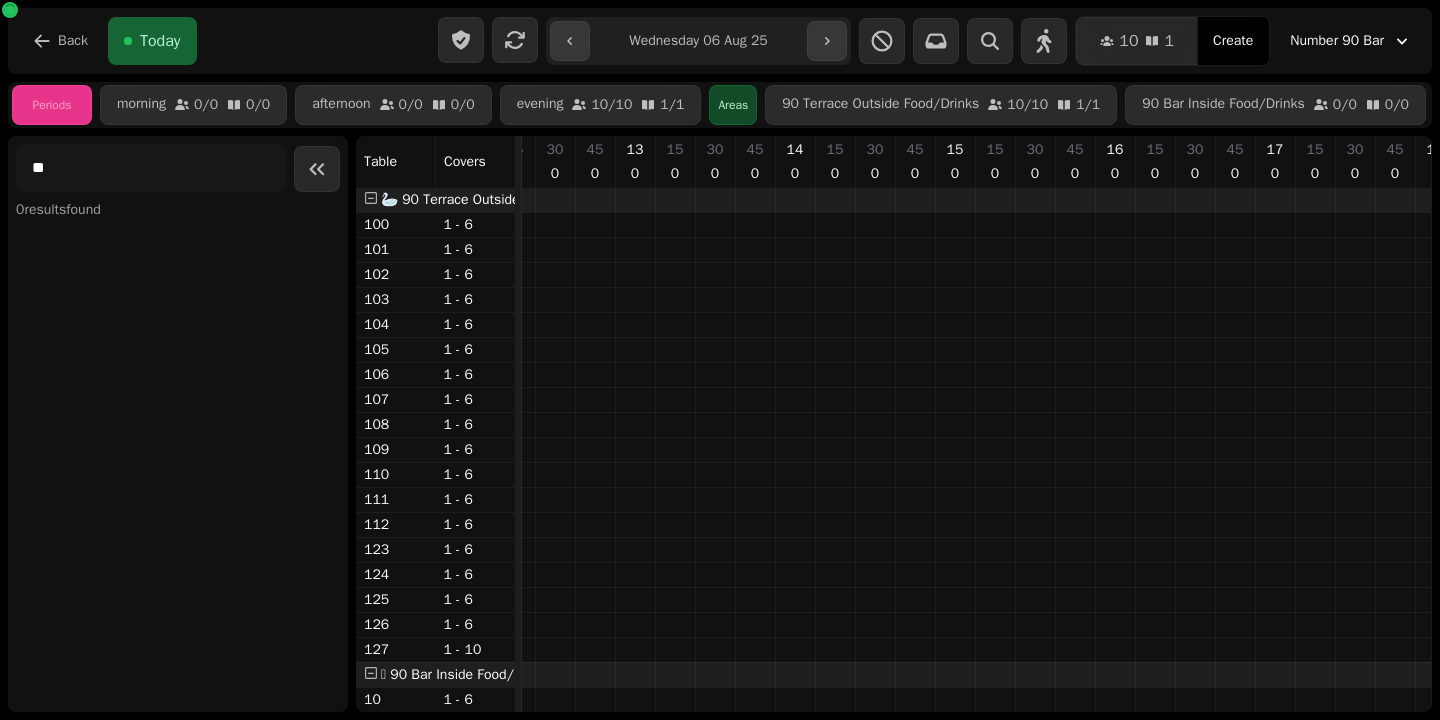 scroll, scrollTop: 0, scrollLeft: 0, axis: both 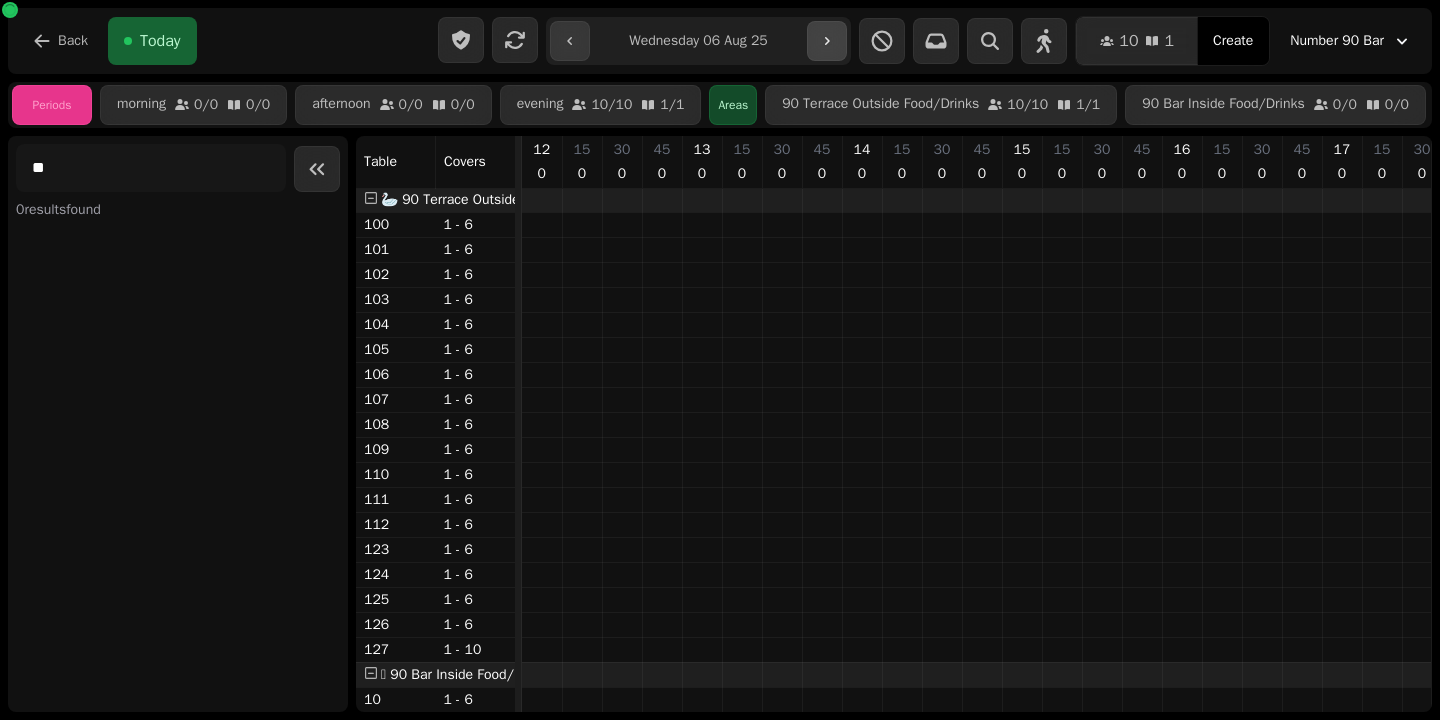 click at bounding box center [827, 41] 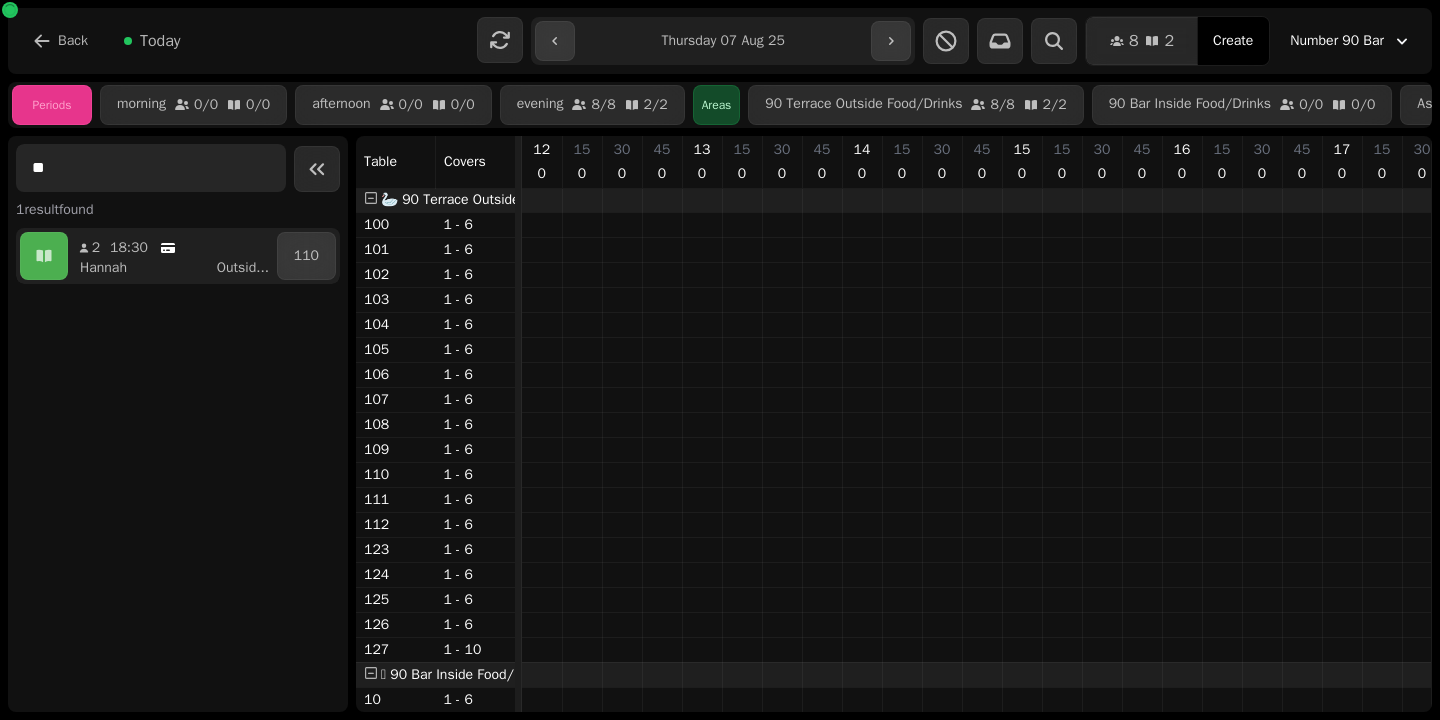 click on "**" at bounding box center [151, 168] 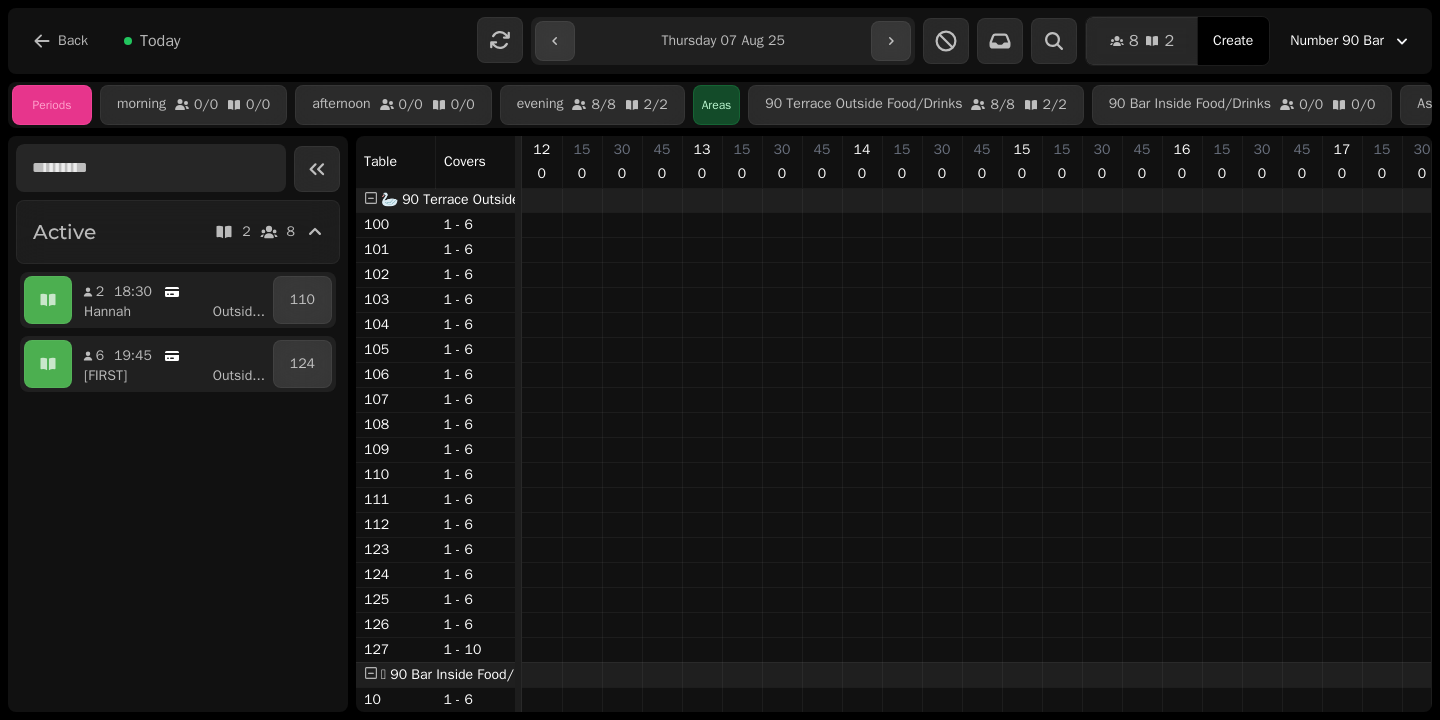 type 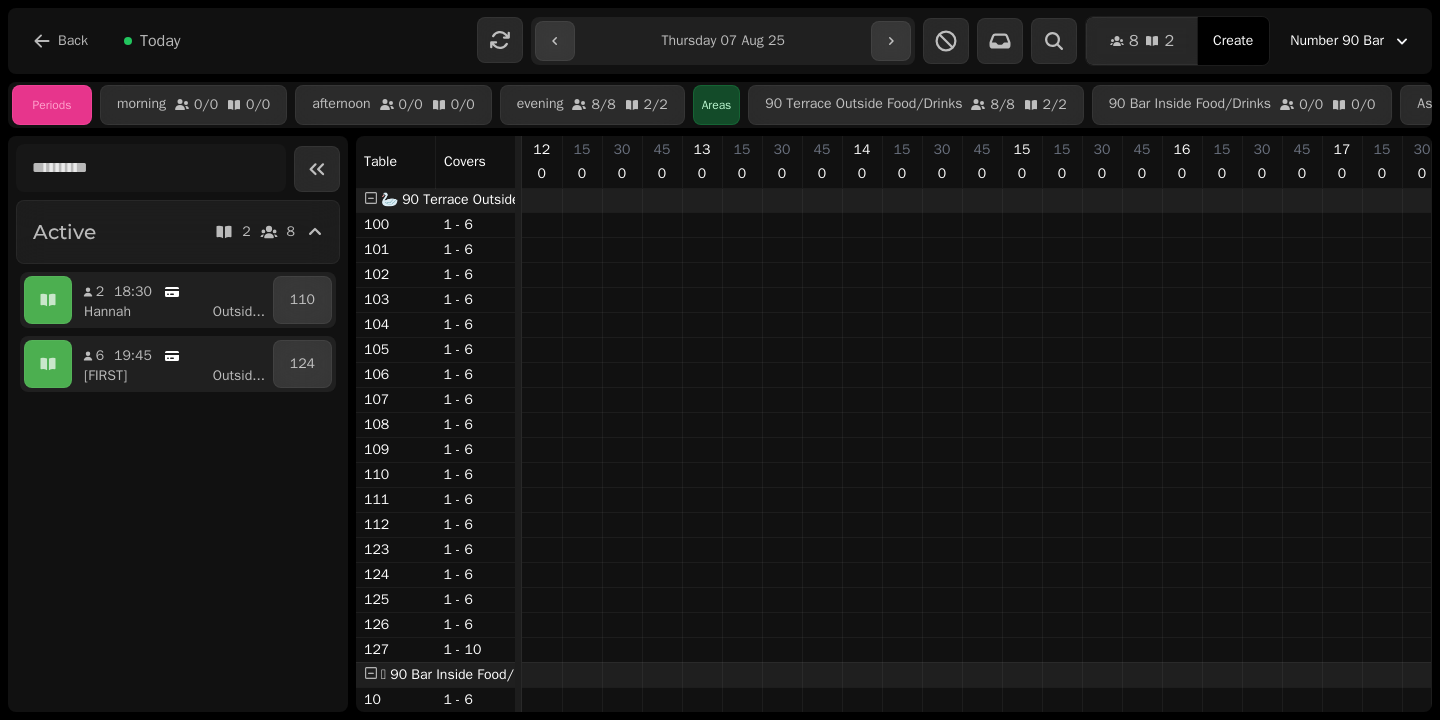 click on "Create" at bounding box center [1233, 41] 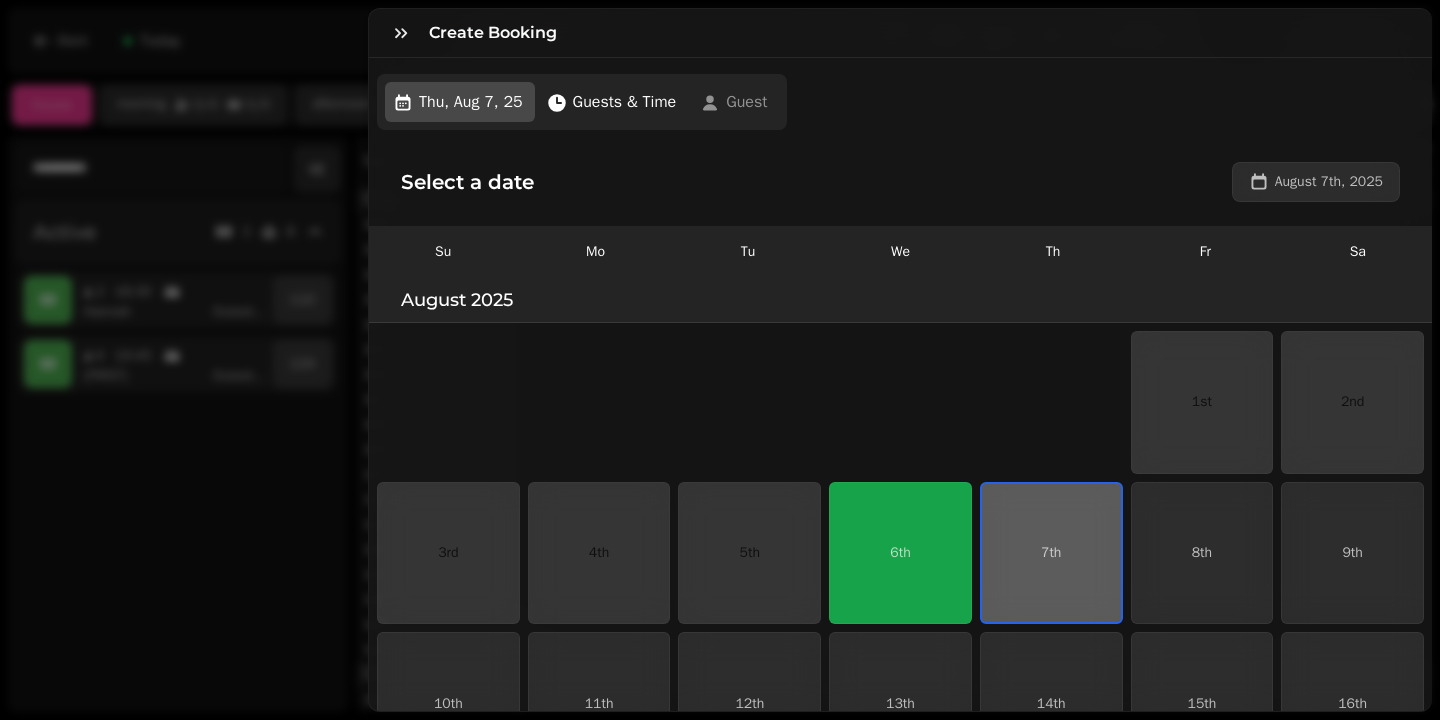 scroll, scrollTop: 85, scrollLeft: 0, axis: vertical 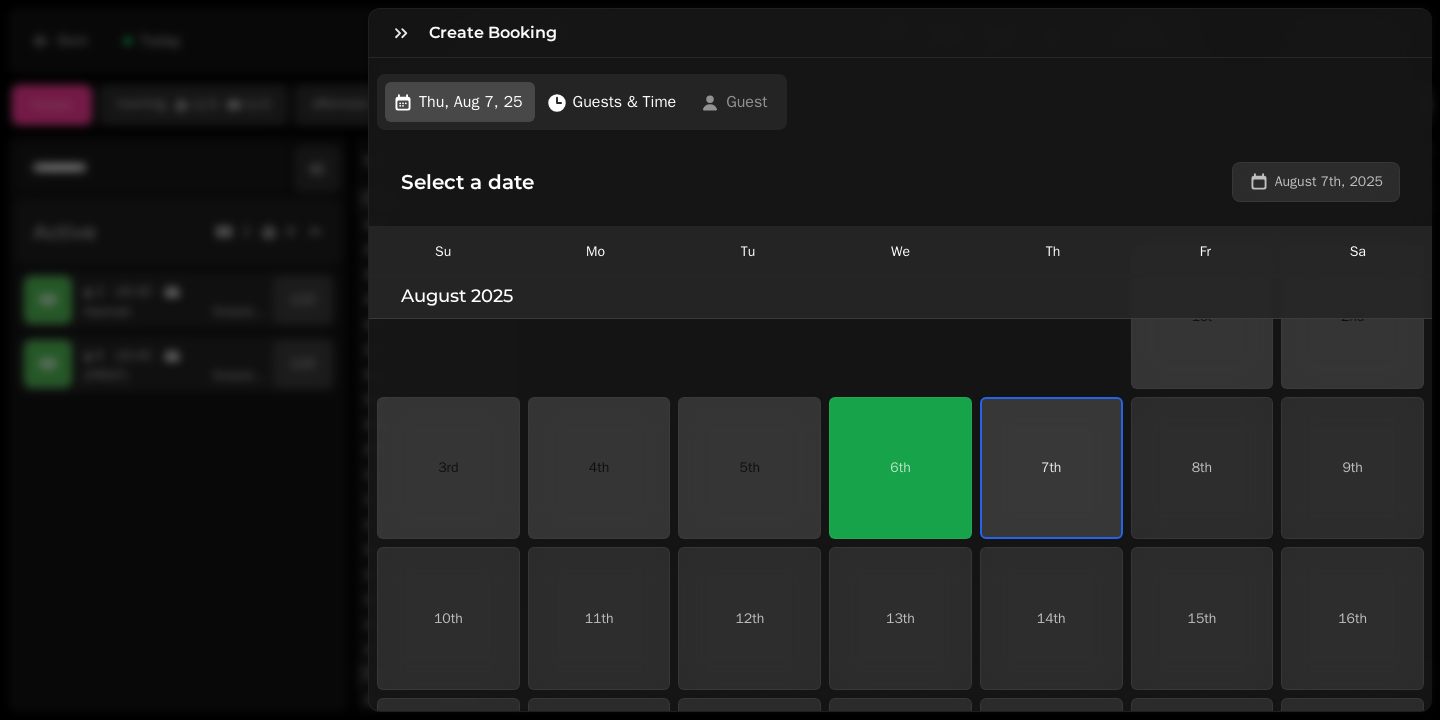 click on "1st 2nd 3rd 4th 5th 6th 7th 8th 9th 10th 11th 12th 13th 14th 15th 16th 17th 18th 19th 20th 21st 22nd 23rd 24th 25th 26th 27th 28th 29th 30th 31st" at bounding box center [900, 694] 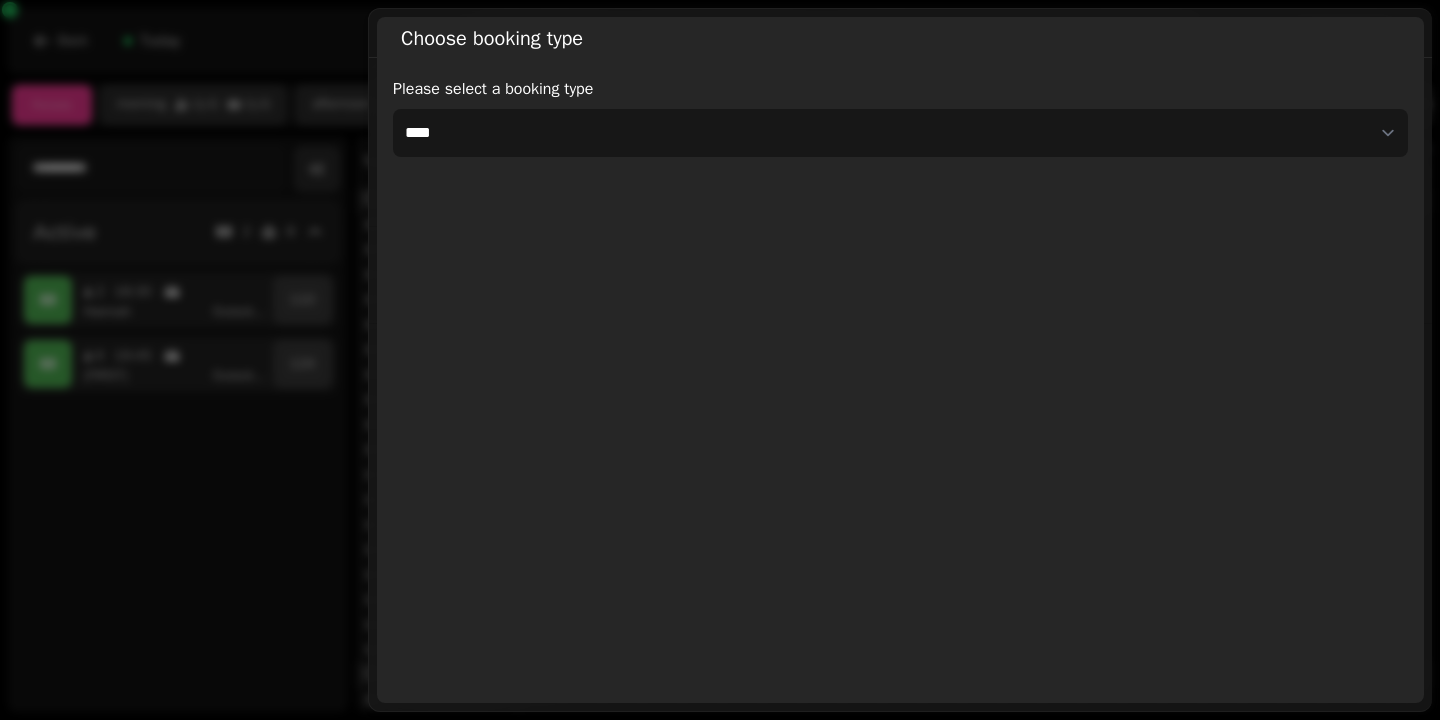 select on "****" 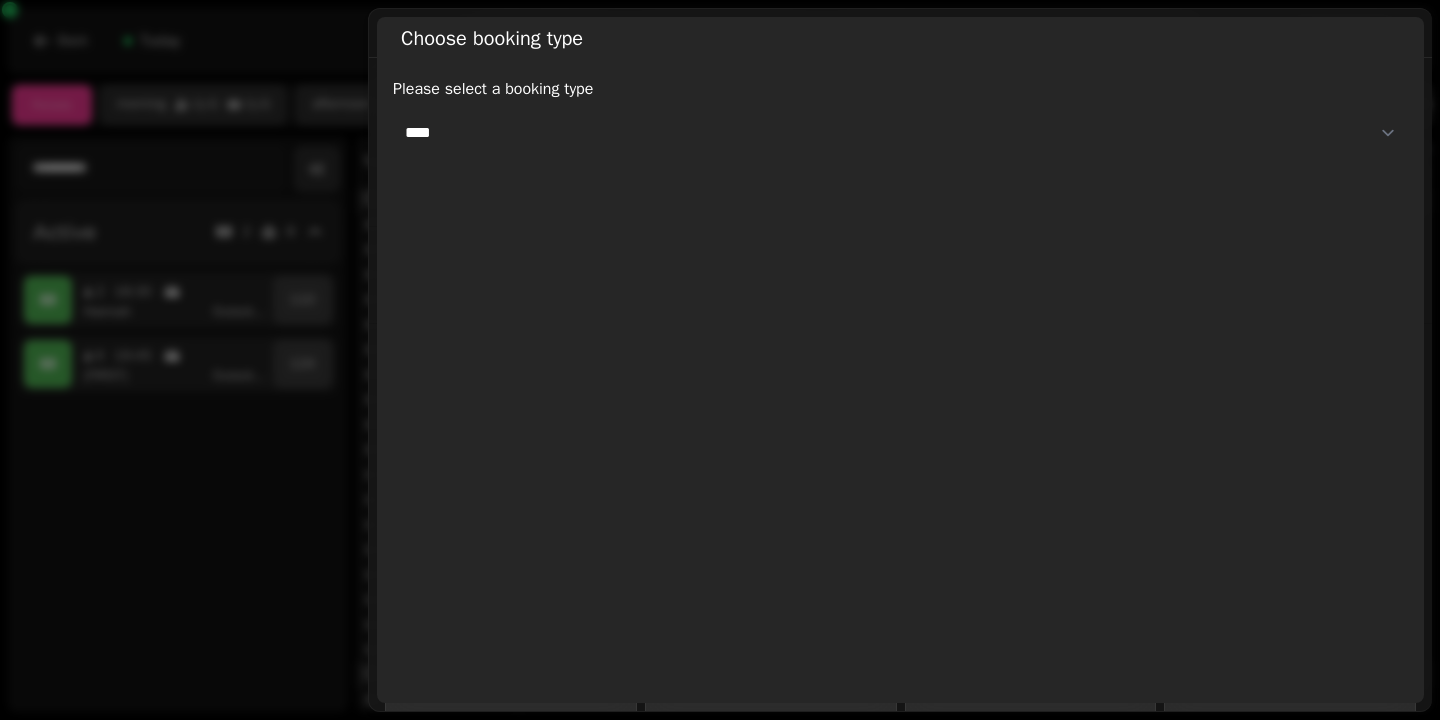 click on "**********" at bounding box center (900, 133) 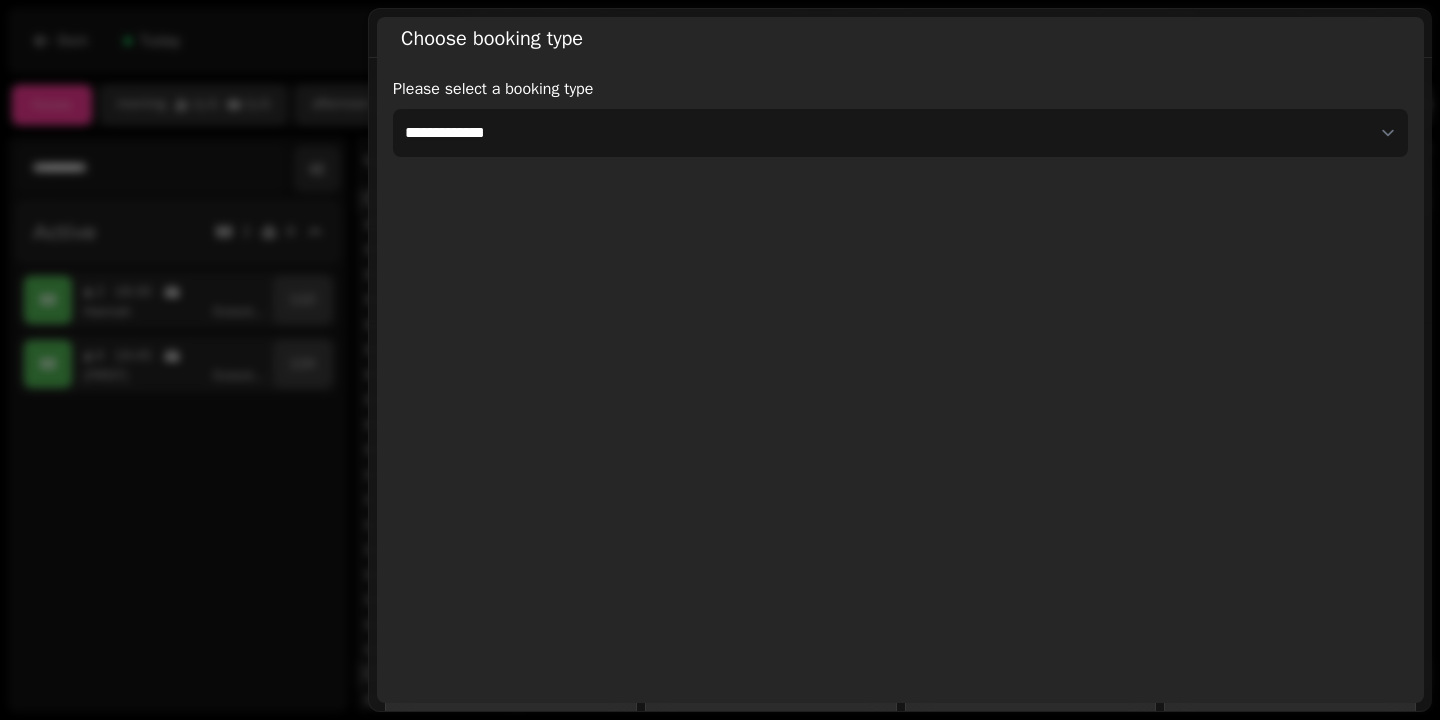 select on "**********" 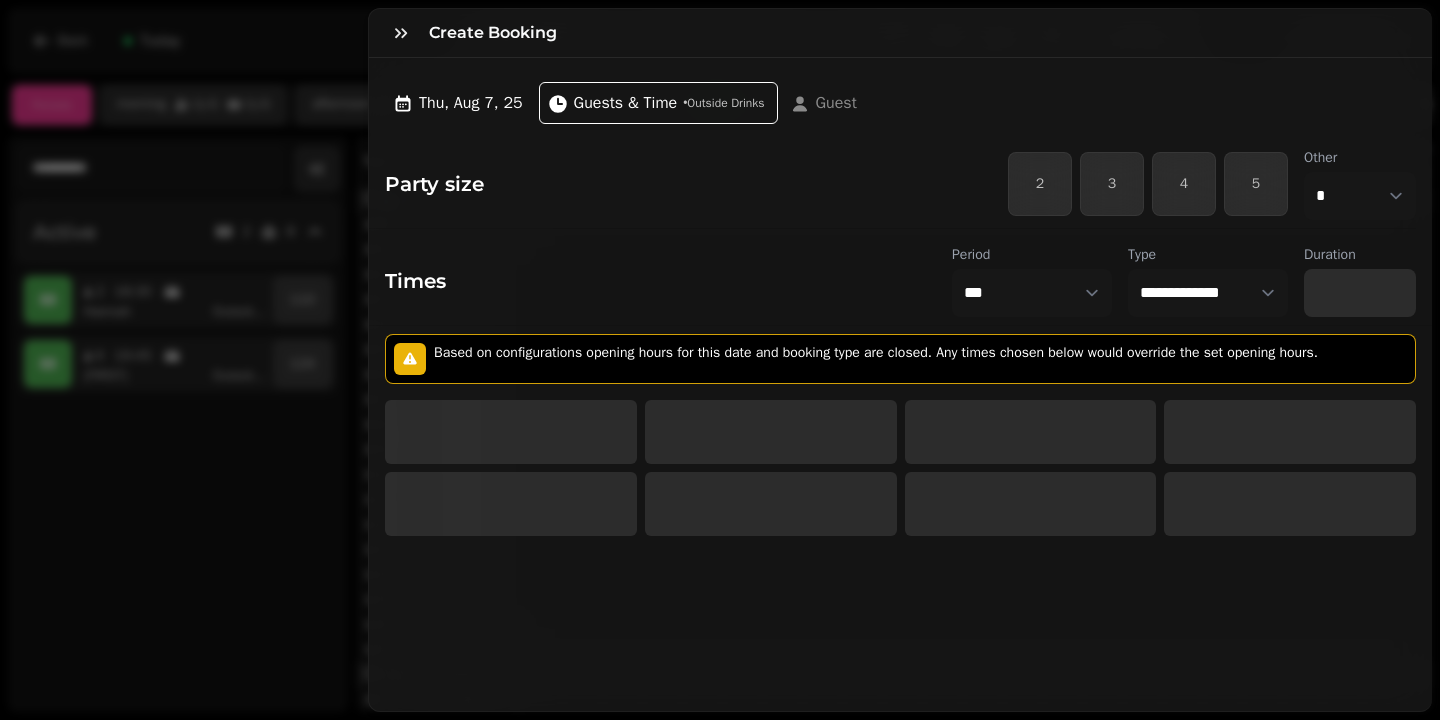 select on "****" 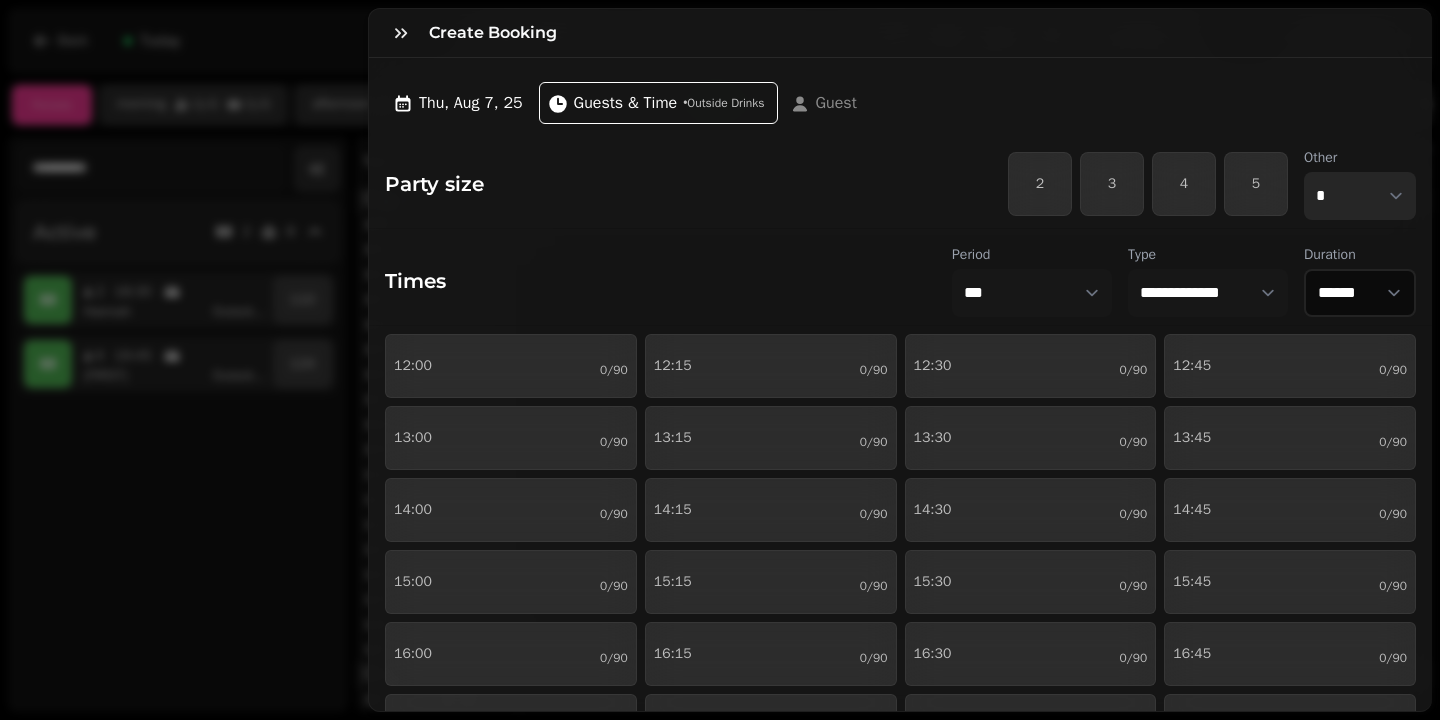 click on "* * * * * * * * * ** ** ** ** ** ** ** ** ** ** ** ** ** ** ** ** ** ** ** ** ** ** ** ** ** ** ** ** ** ** ** ** ** ** ** ** ** ** ** ** ** ** ** ** ** ** ** ** ** ** ** ** ** ** ** ** ** ** ** ** ** ** ** ** ** ** ** ** ** ** ** ** ** ** ** ** ** ** ** ** ** ** ** ** ** ** ** ** ** ** *** *** *** *** *** *** *** *** *** *** *** *** *** *** *** *** *** *** *** *** ***" at bounding box center (1360, 196) 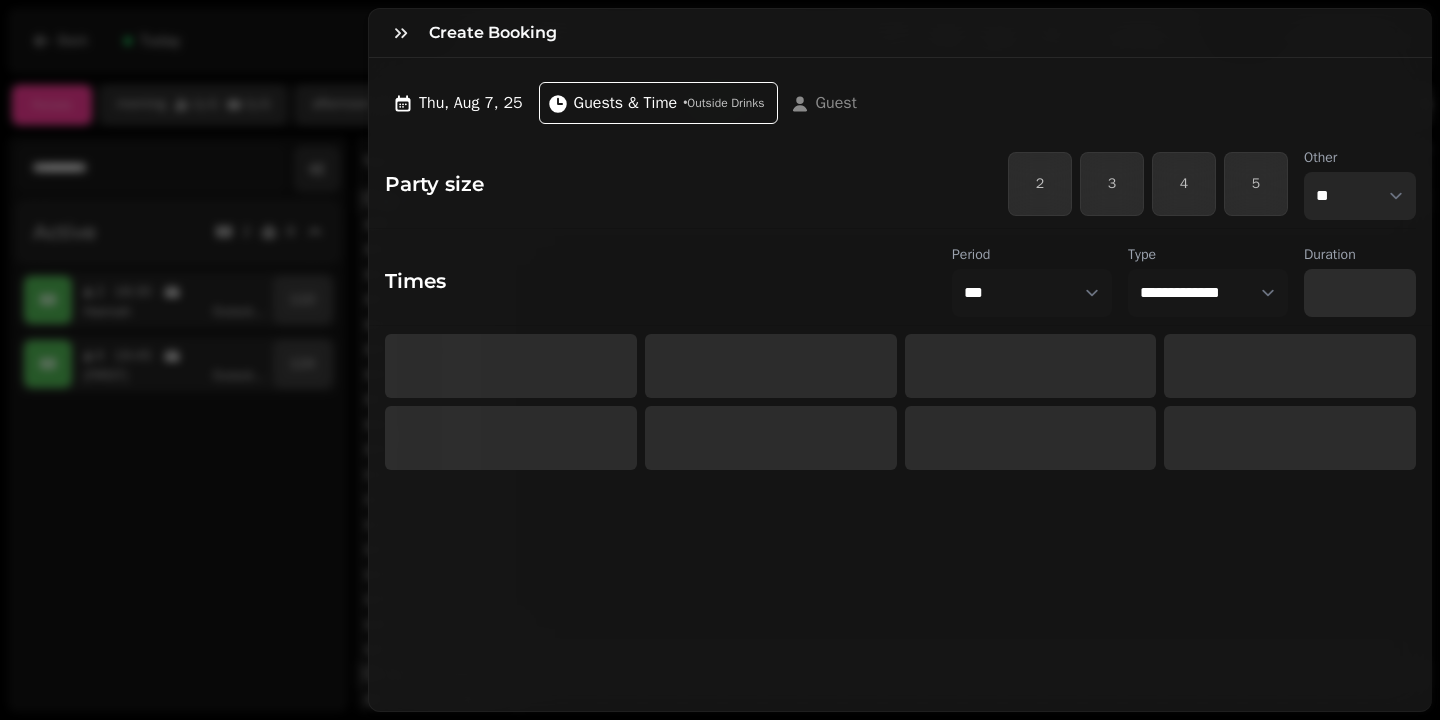 select on "*****" 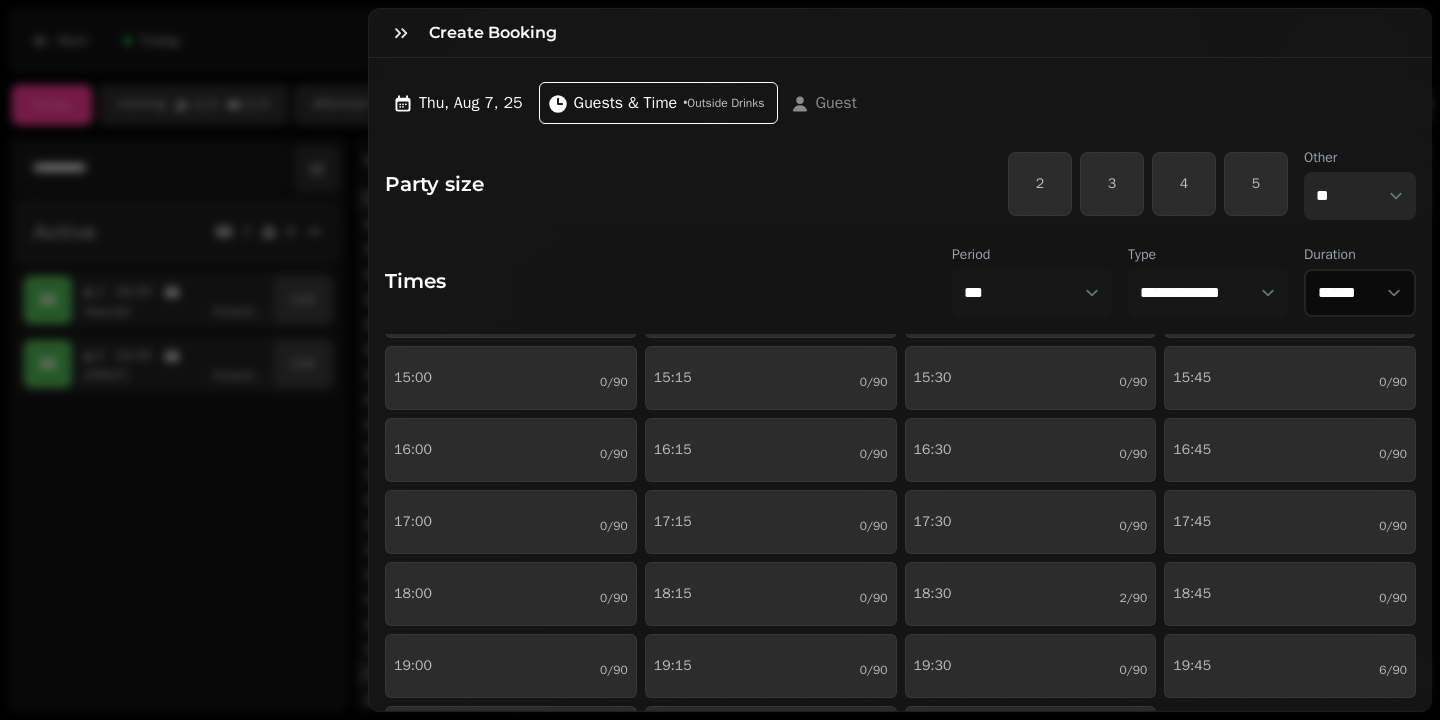 scroll, scrollTop: 215, scrollLeft: 0, axis: vertical 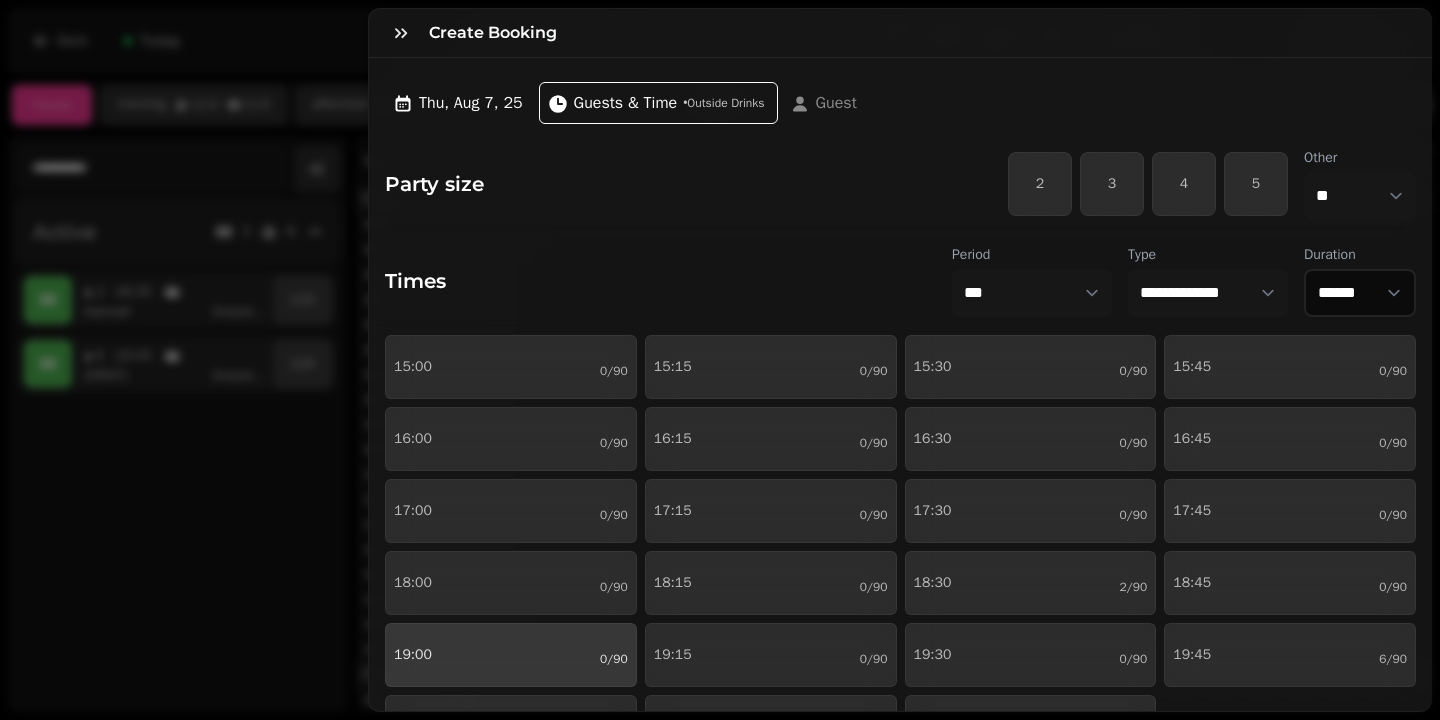 click on "19:00 0/90" at bounding box center (511, 655) 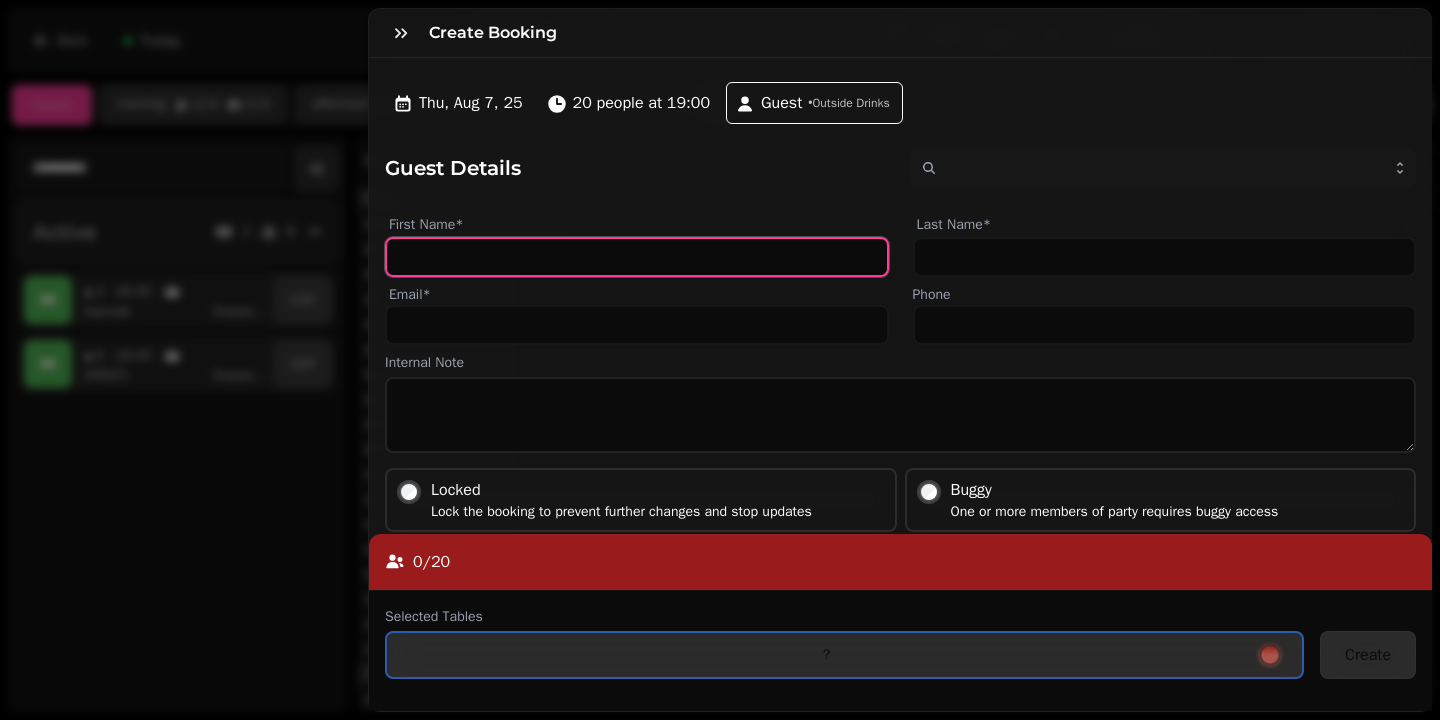 click on "First Name*" at bounding box center (637, 257) 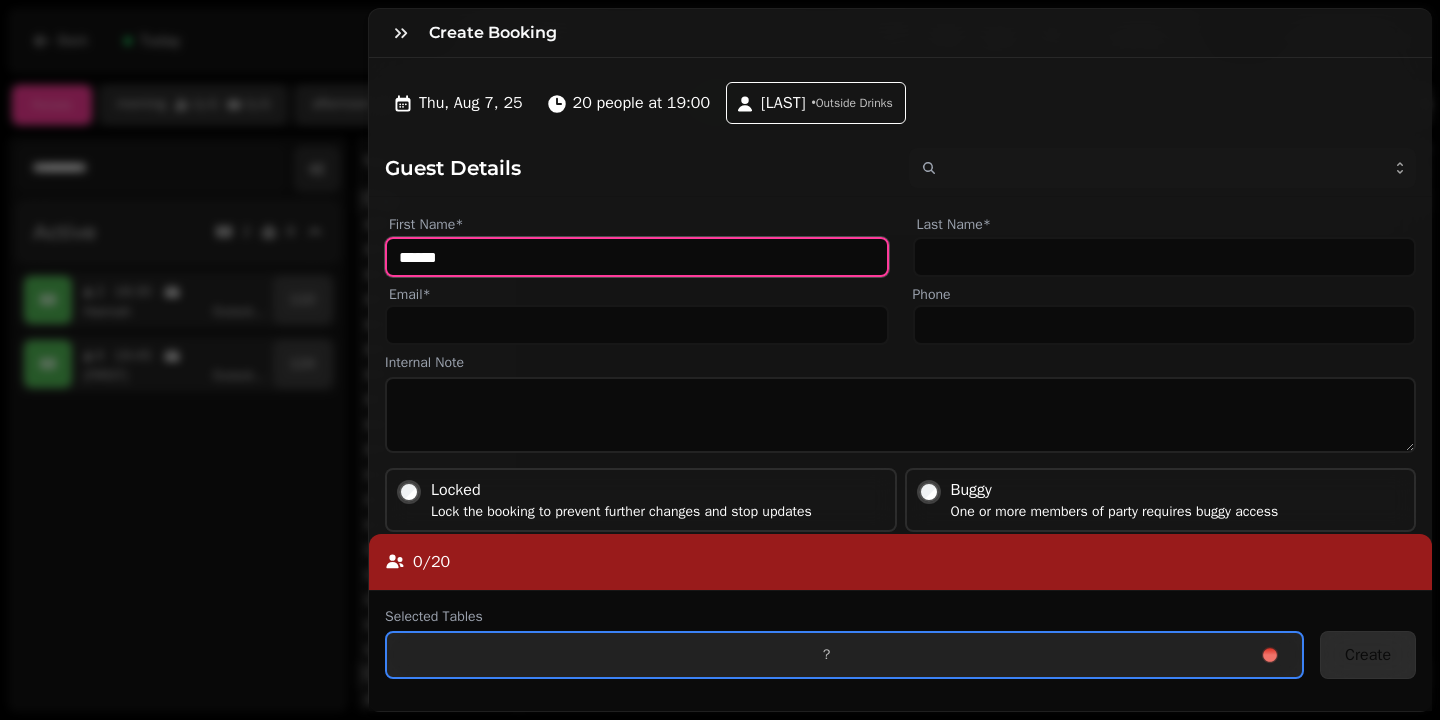 type on "******" 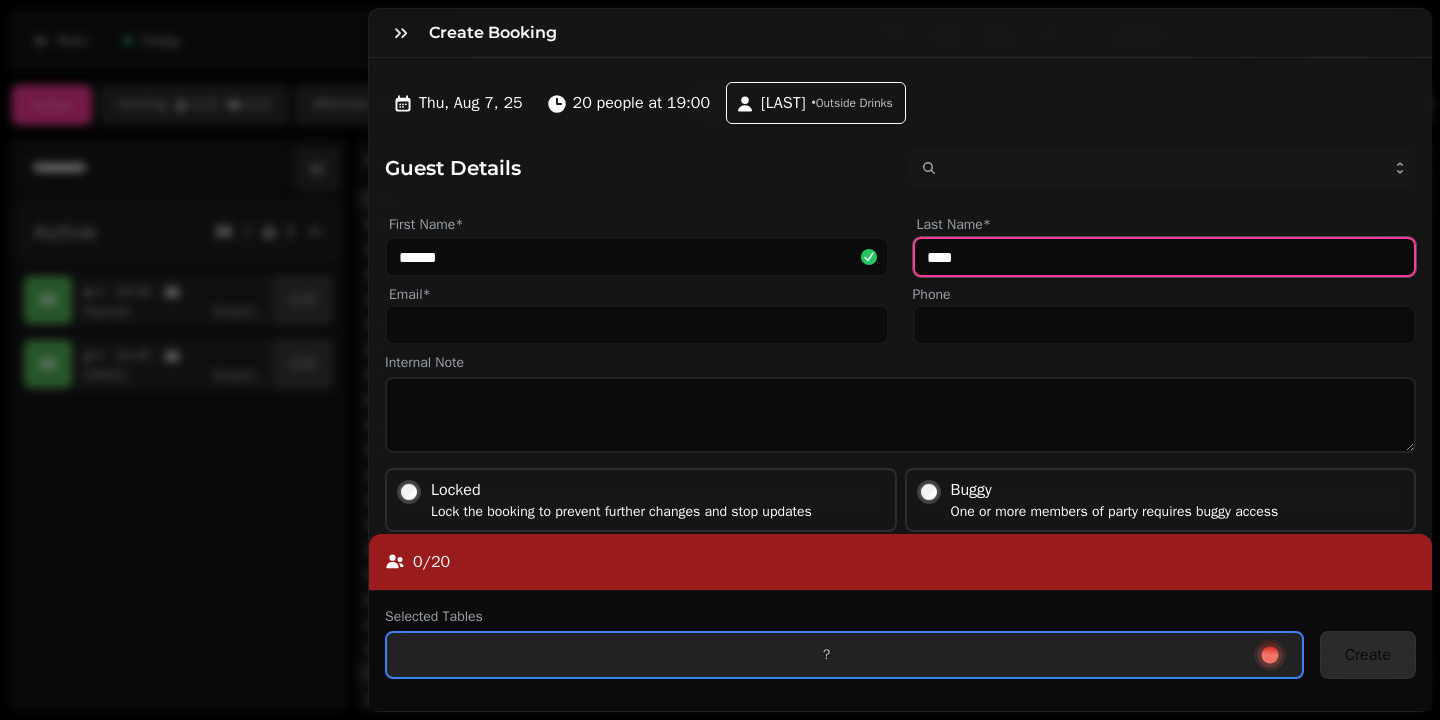 type on "****" 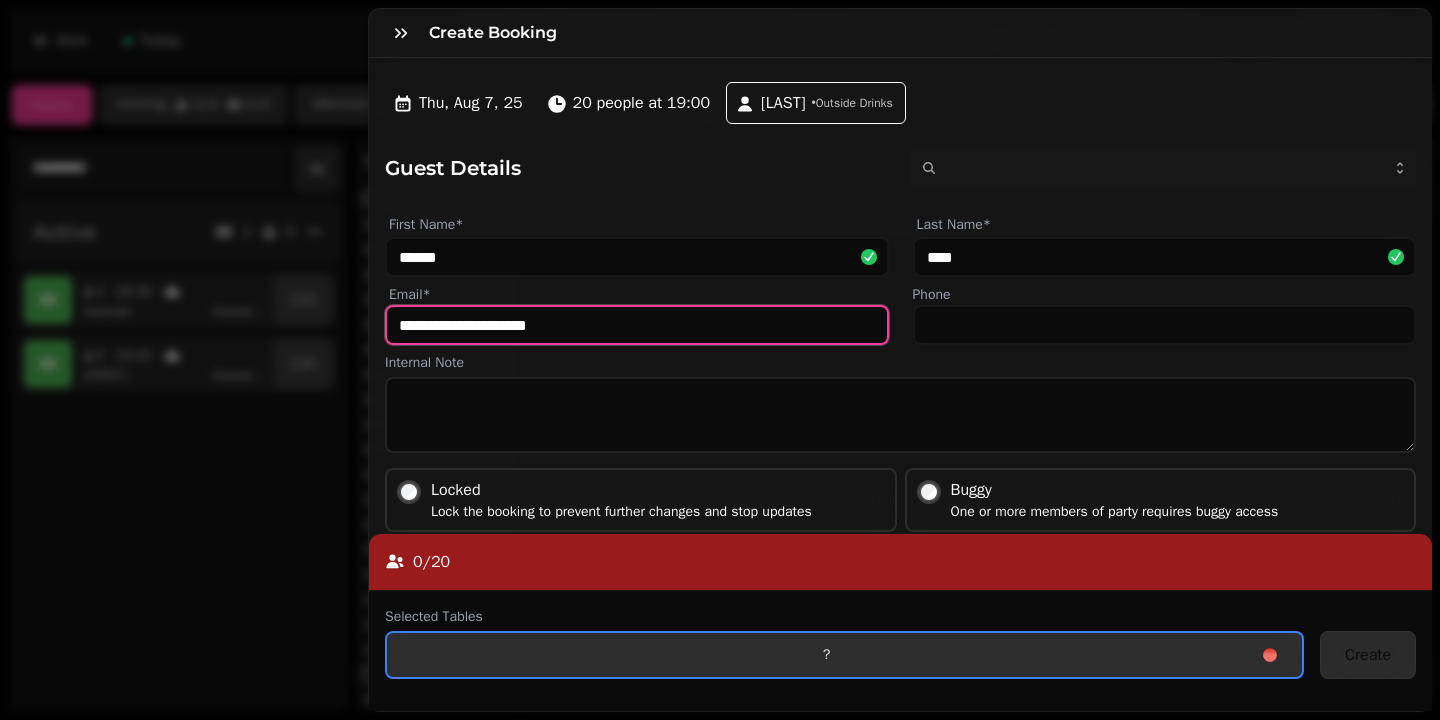 type on "**********" 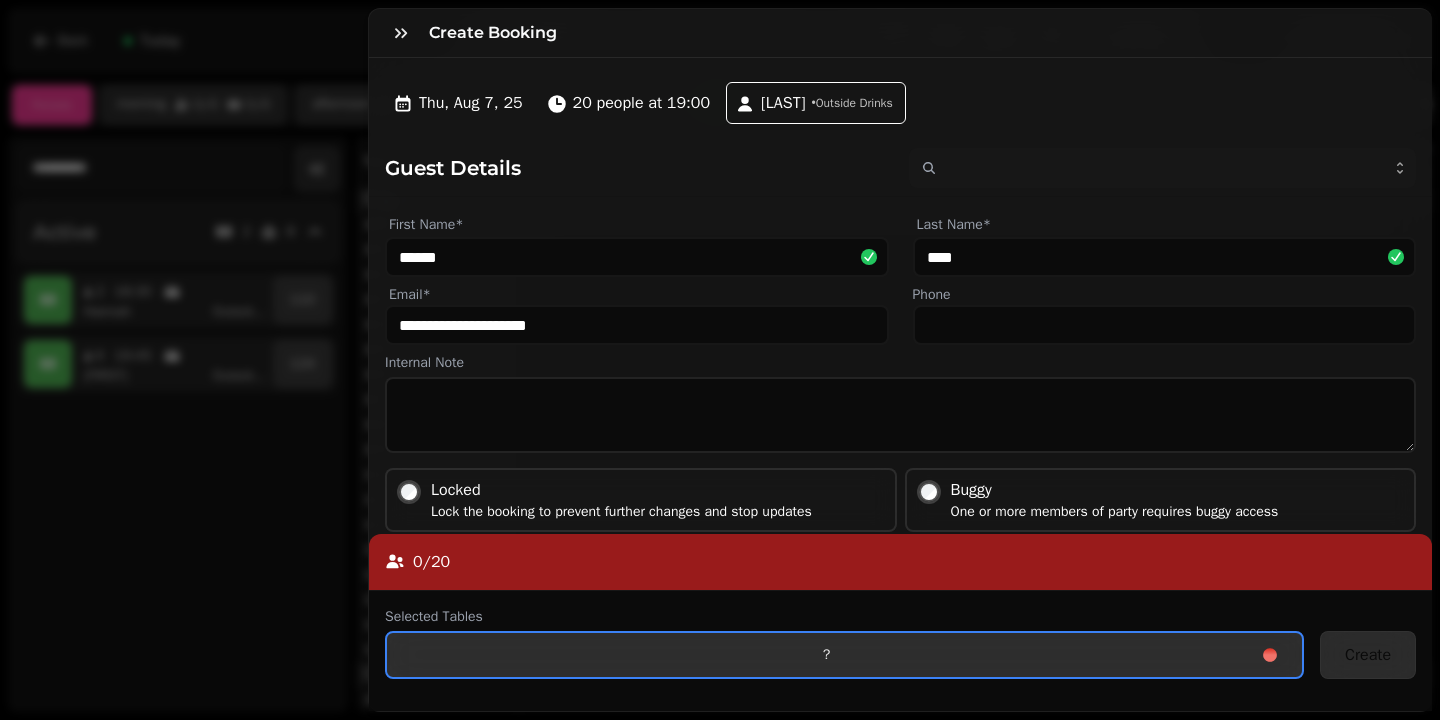 click on "?" at bounding box center (844, 655) 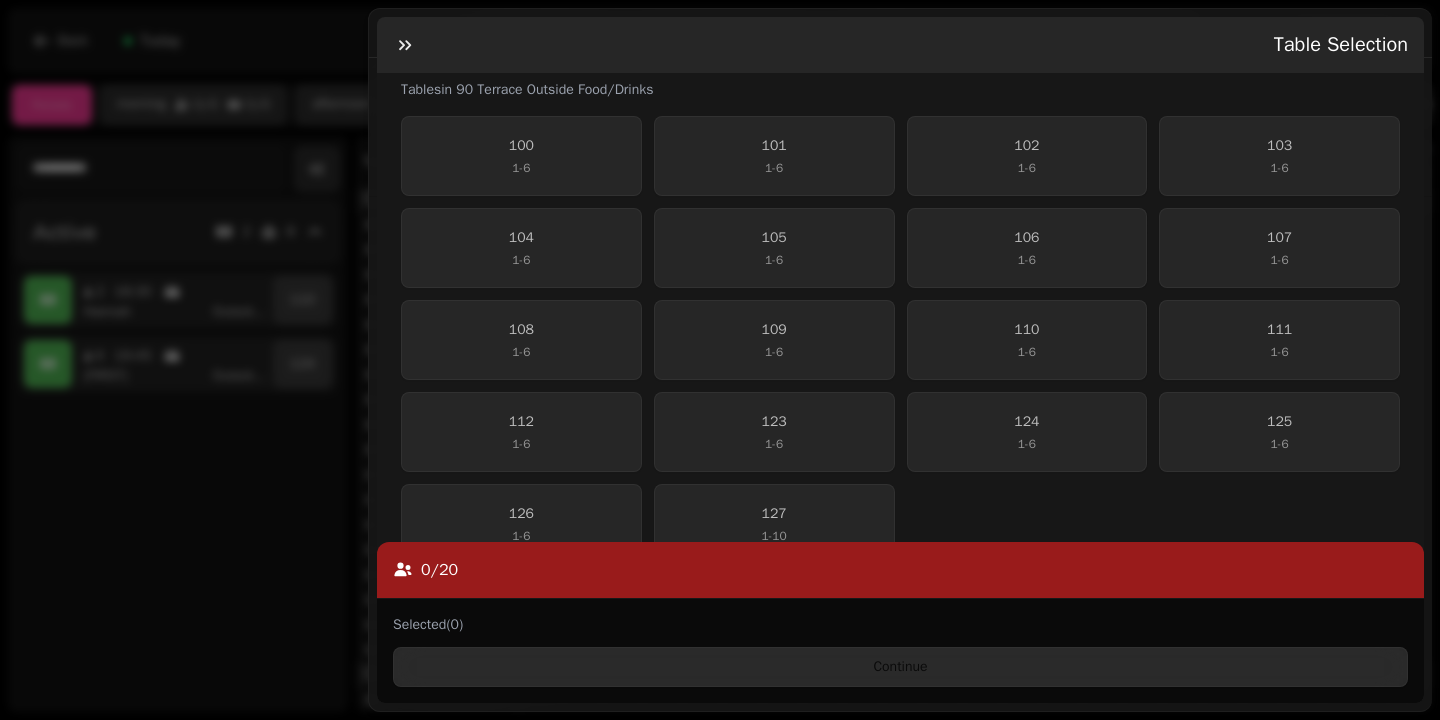 scroll, scrollTop: 382, scrollLeft: 0, axis: vertical 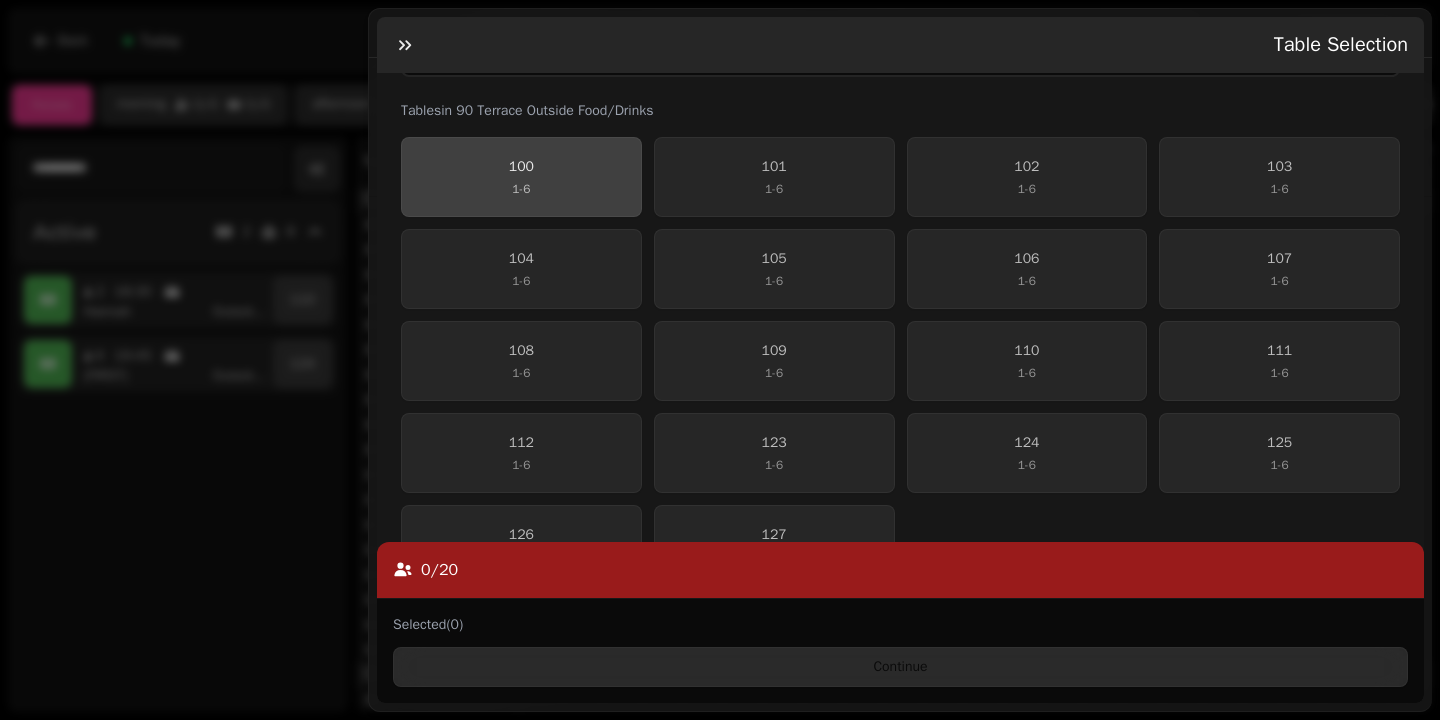 click on "100 1  -  6" at bounding box center (521, 177) 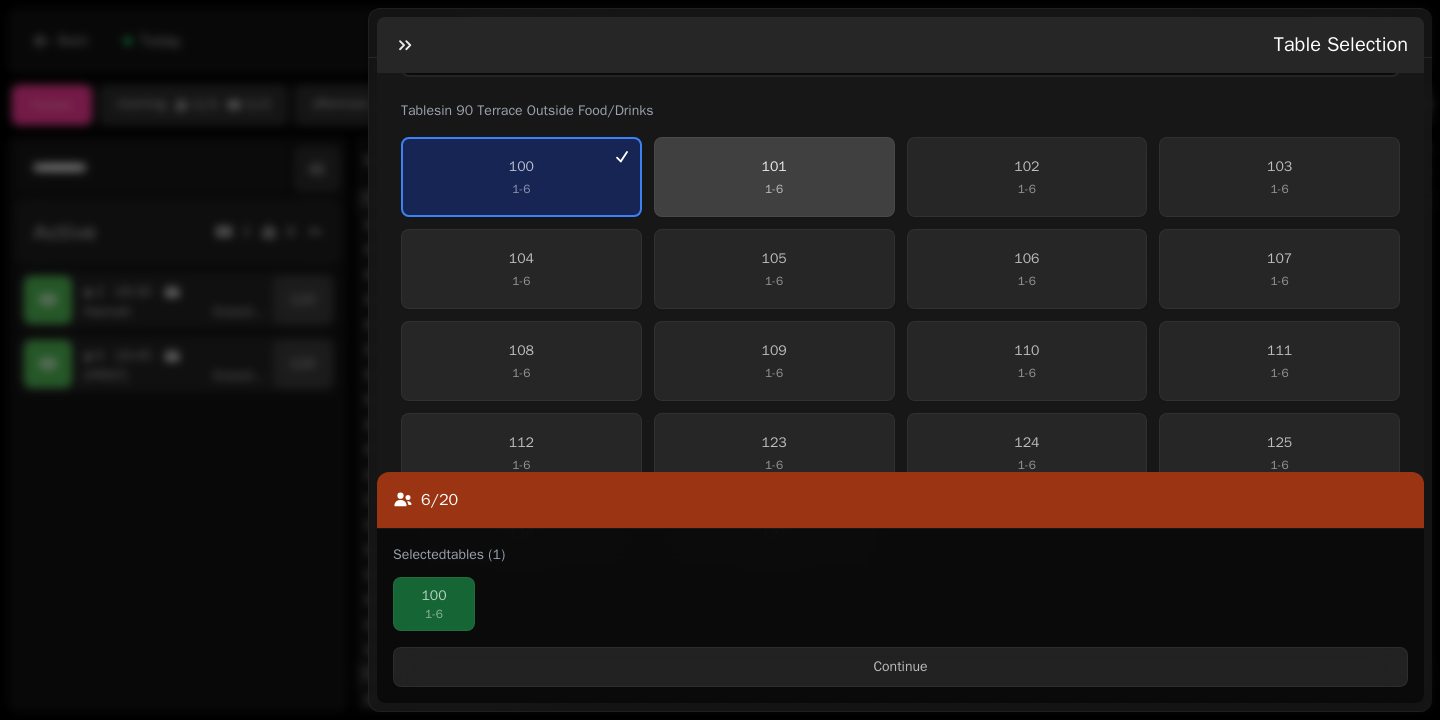 click on "101 1  -  6" at bounding box center [774, 177] 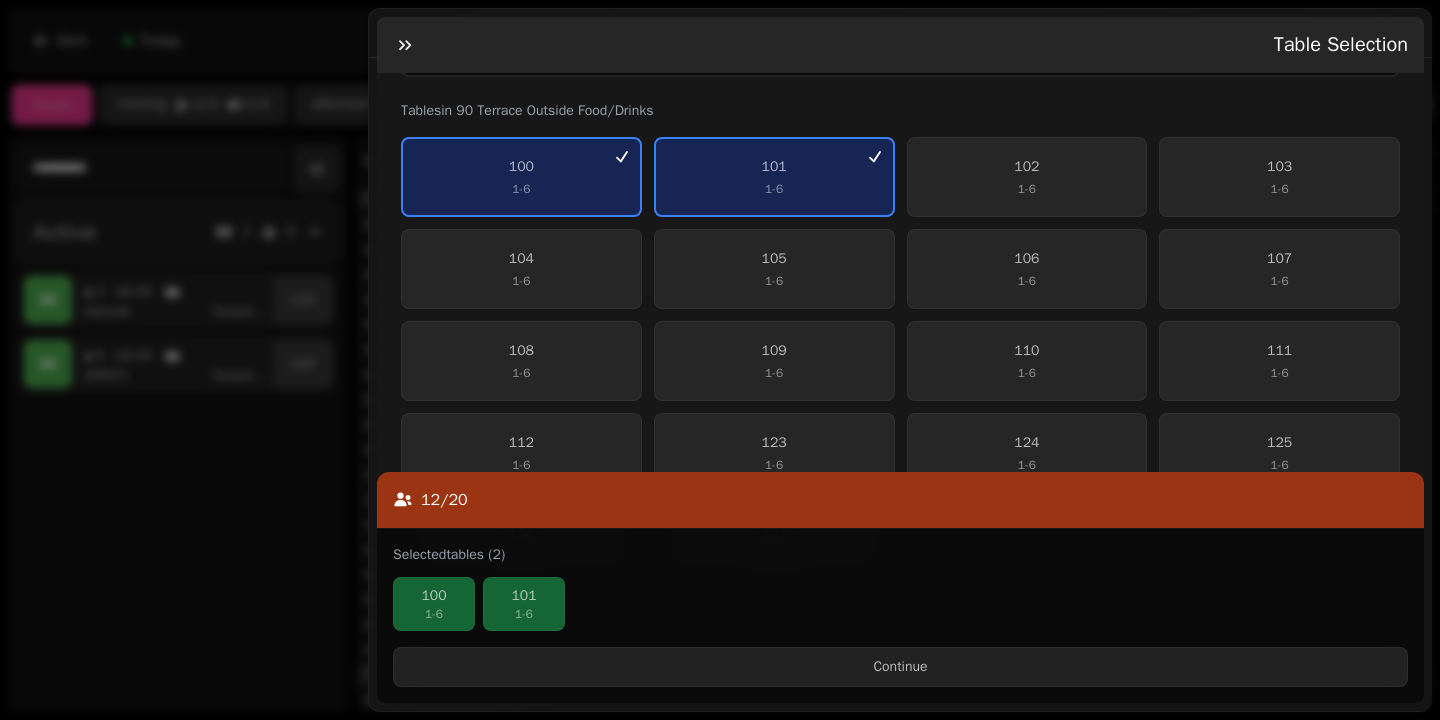 click on "100 1  -  6 101 1  -  6 102 1  -  6 103 1  -  6 104 1  -  6 105 1  -  6 106 1  -  6 107 1  -  6 108 1  -  6 109 1  -  6 110 1  -  6 111 1  -  6 112 1  -  6 123 1  -  6 124 1  -  6 125 1  -  6 126 1  -  6 127 1  -  10" at bounding box center (900, 361) 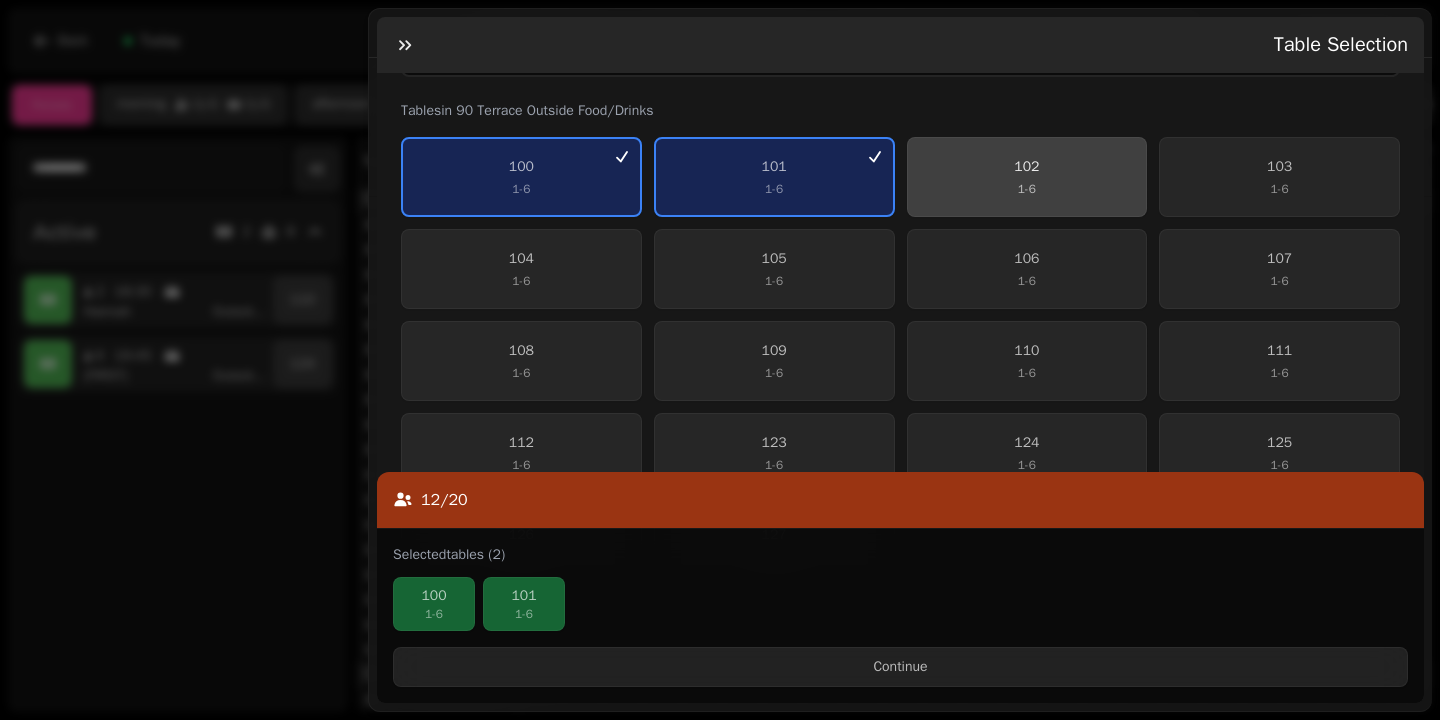 click on "102 1  -  6" at bounding box center [1027, 177] 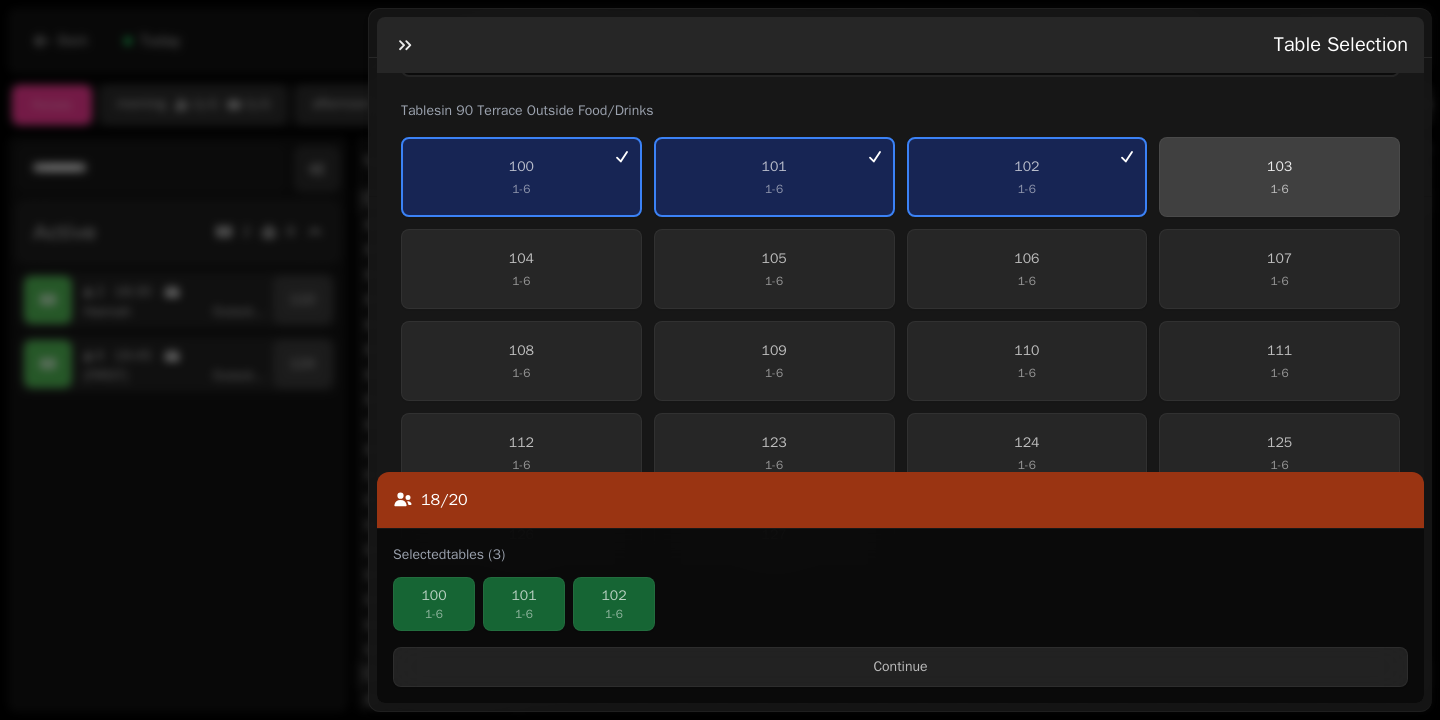 click on "103 1  -  6" at bounding box center (1279, 177) 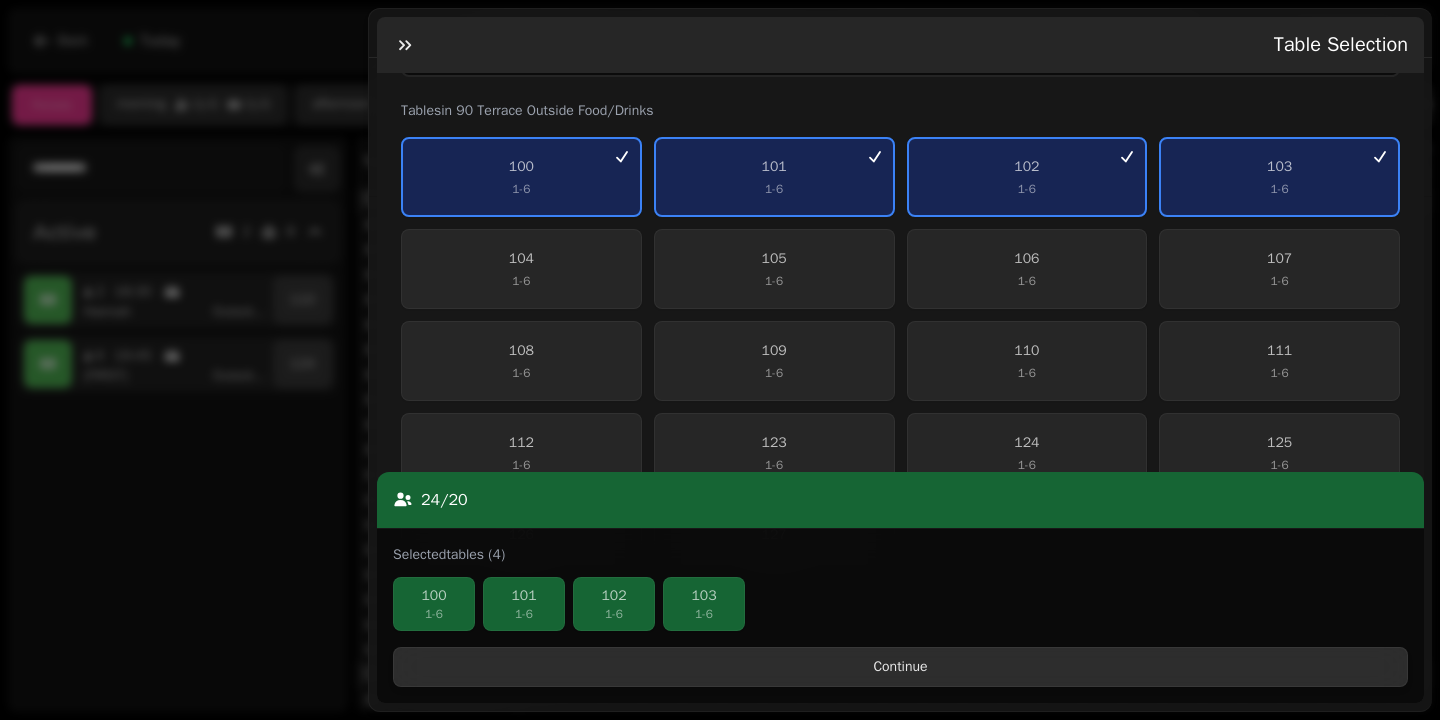 click on "Continue" at bounding box center (900, 667) 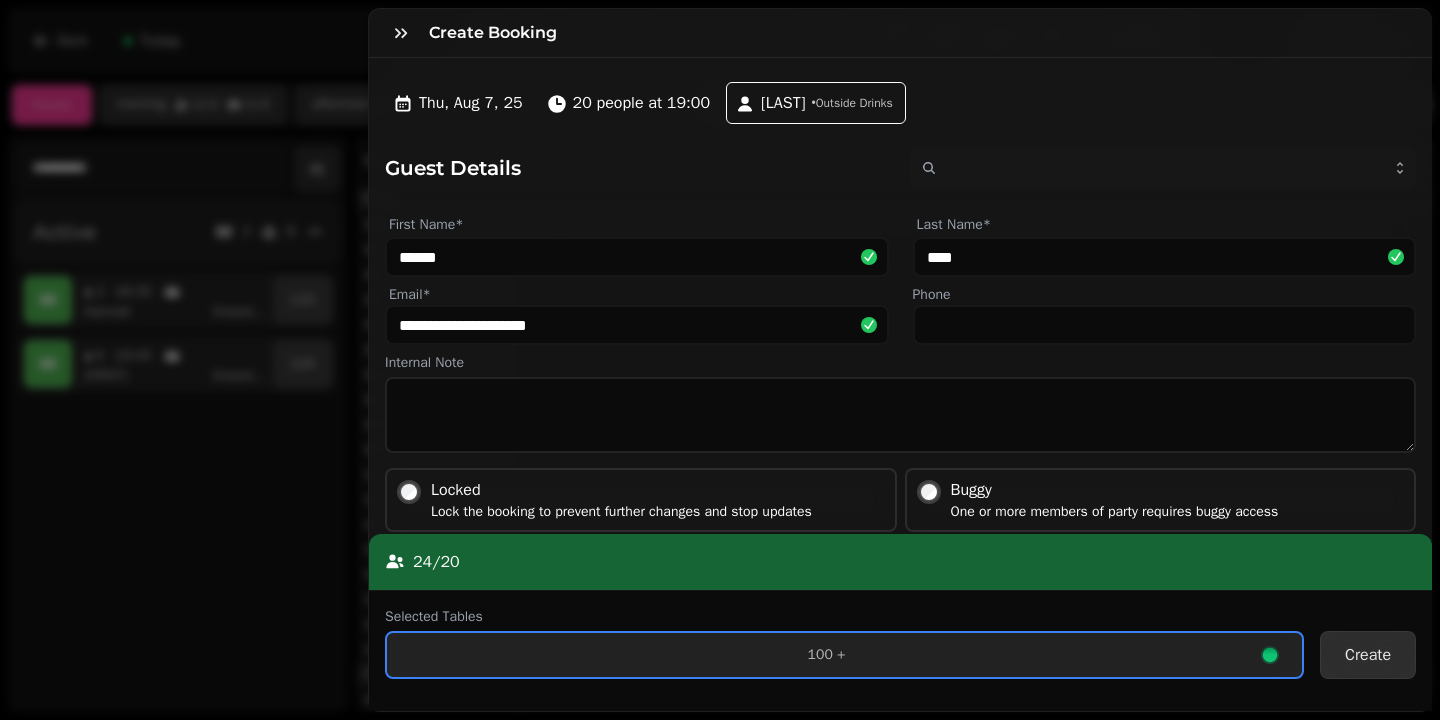 click on "Create" at bounding box center (1368, 655) 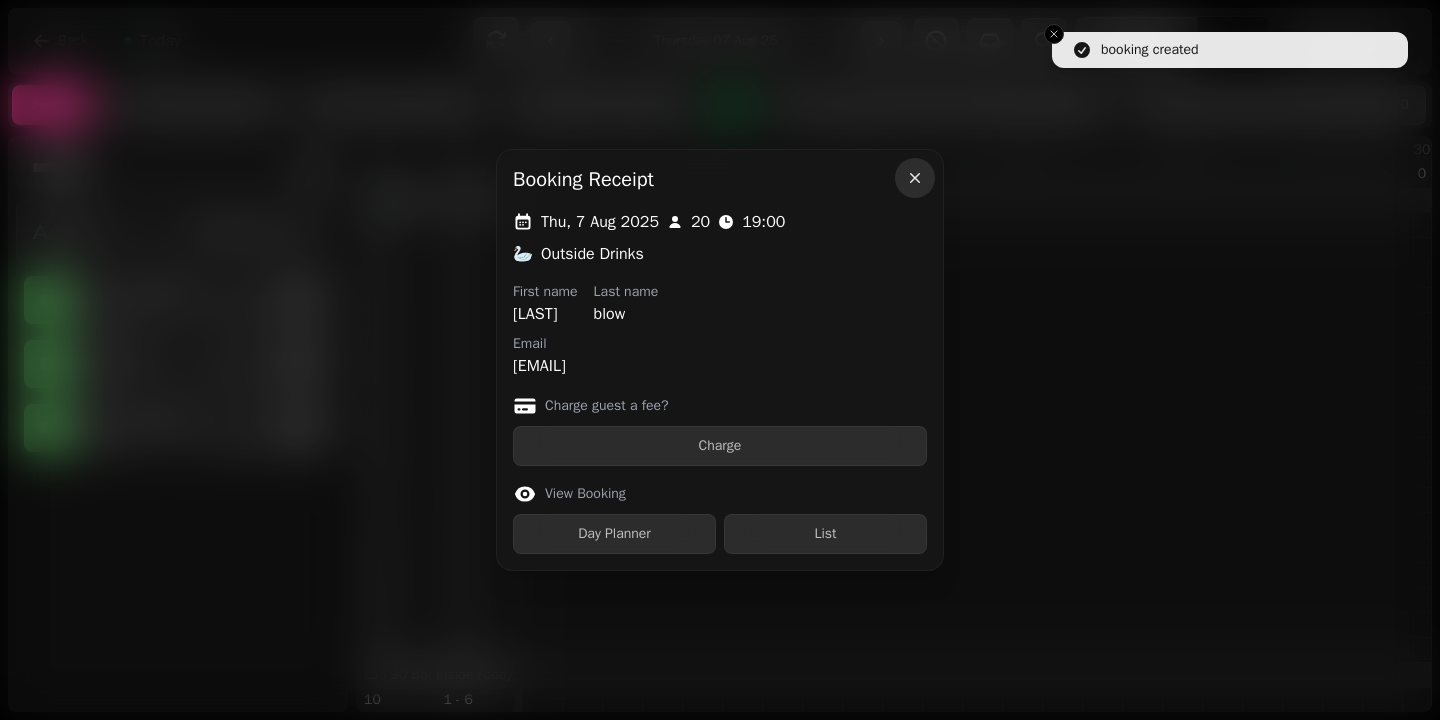 click 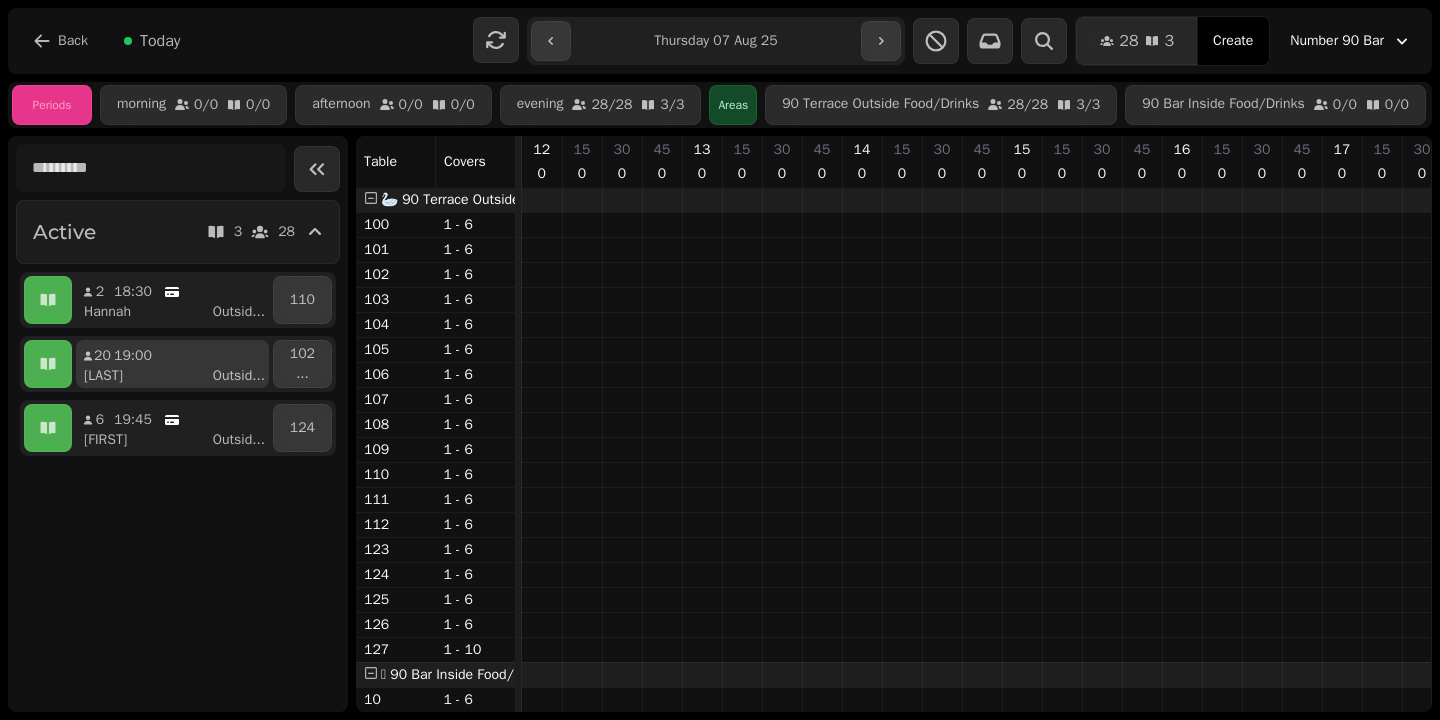 click on "[LAST] Outsid ..." at bounding box center (180, 376) 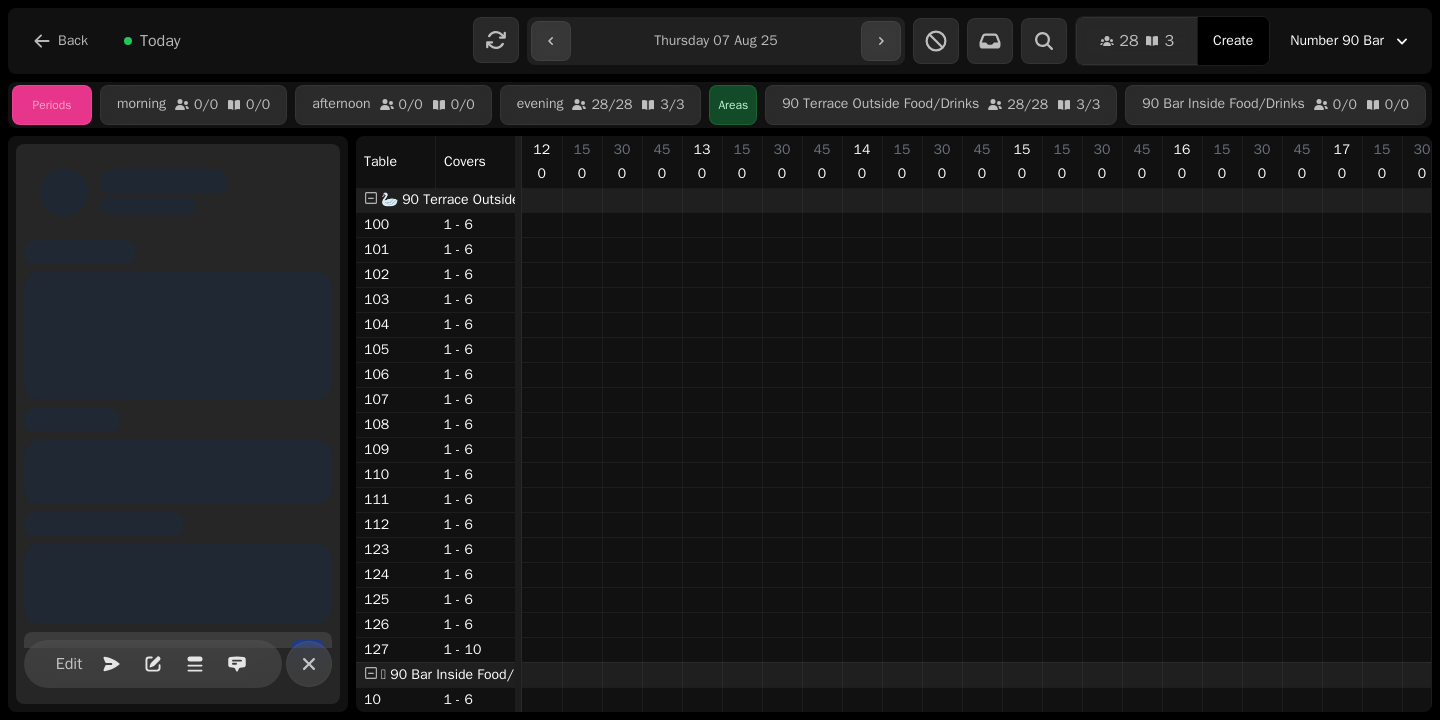 scroll, scrollTop: 0, scrollLeft: 891, axis: horizontal 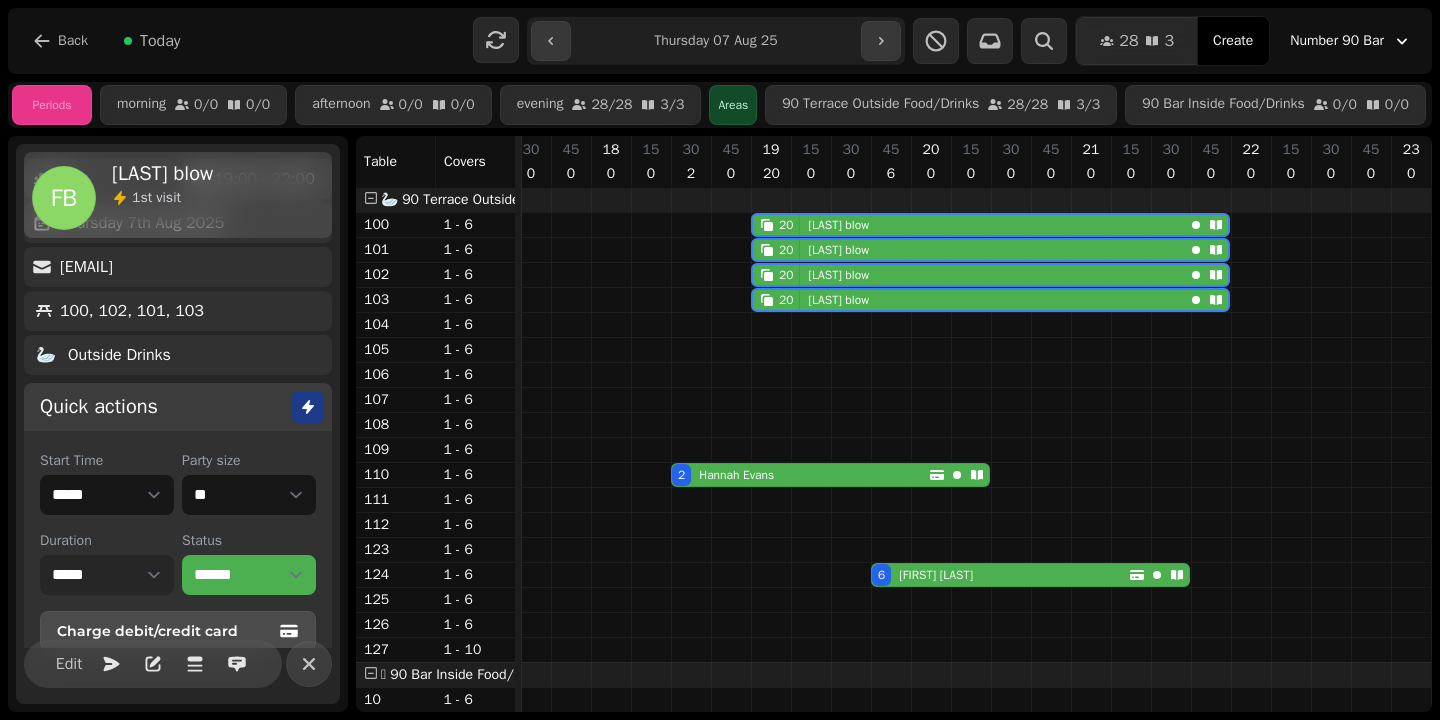 click on "****** ****** ****** ***** ****** ****** ****** ***** ****** ****** ****** ***** ****** ****** ****** ***** ****** ****** ****** ***** ****** ****** ****** ***** ****** ****** ****** ***** ****** ****** ****** ***** ****** ****** ****** ***** ****** ****** ****** ****** ******* ******* ******* ****** ******* ******* ******* ****** ******* ******* ******* ****** ******* ******* ******* ****** ******* ******* ******* ****** ******* ******* ******* ****** ******* ******* ******* ****** ******* ******* ******* ****** ******* ******* ******* ****** ******* ******* ******* ****** ******* ******* ******* ****** ******* ******* ******* ****** ******* ******* ******* ****** ******* ******* ******* ******" at bounding box center [107, 575] 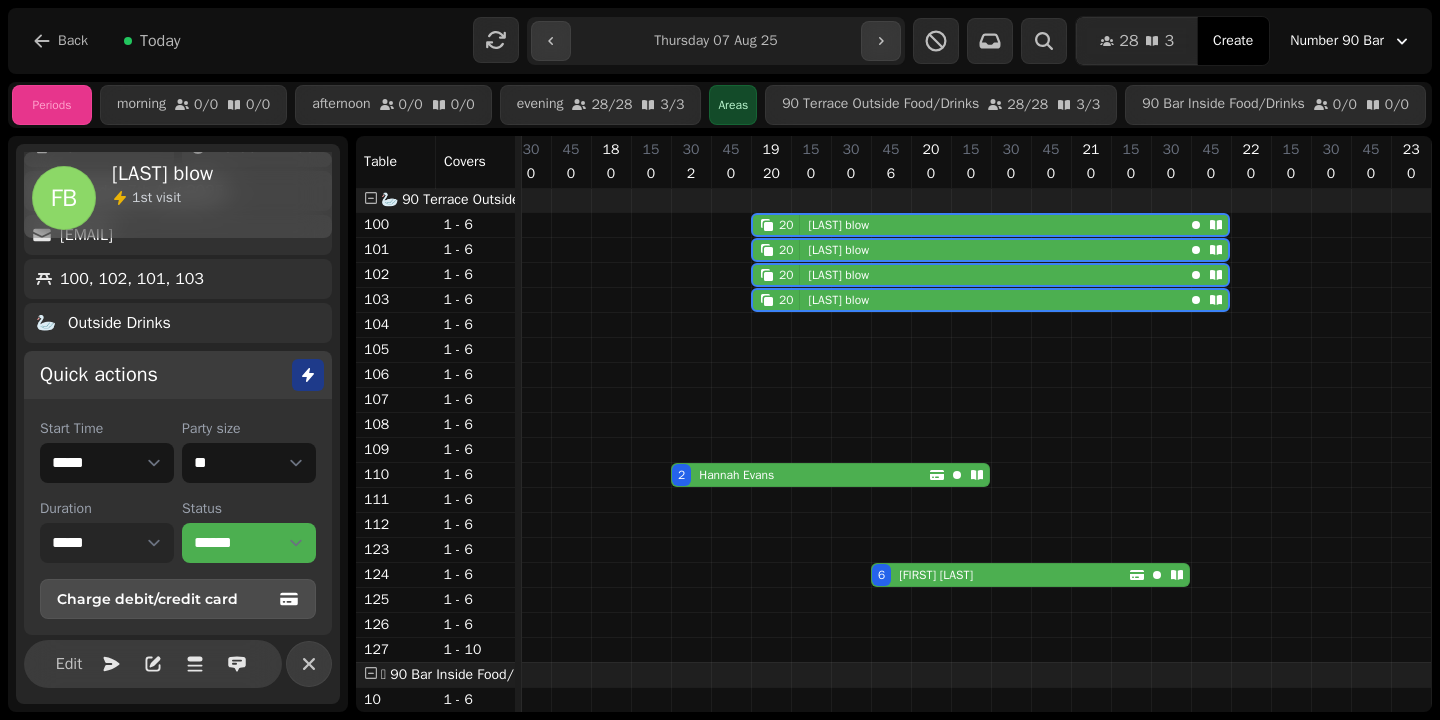 scroll, scrollTop: 121, scrollLeft: 0, axis: vertical 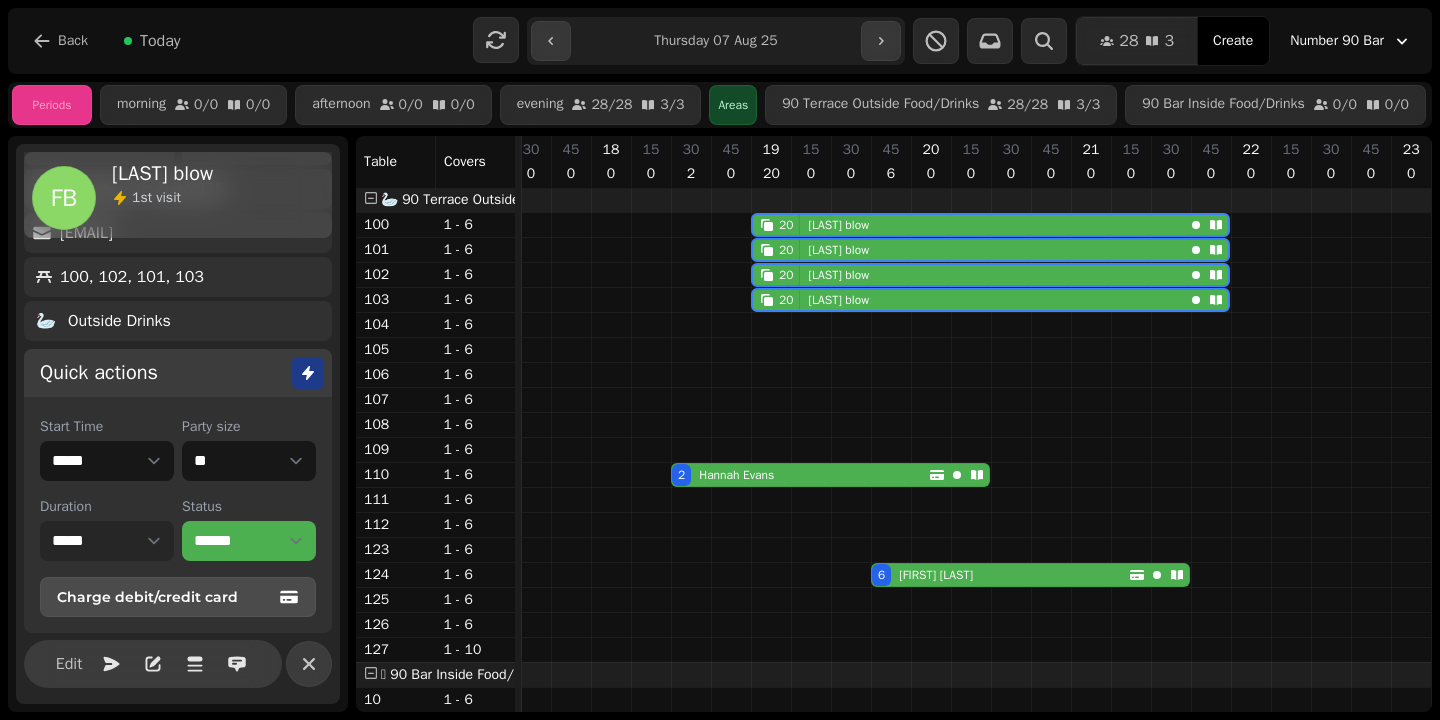 click on "****** ****** ****** ***** ****** ****** ****** ***** ****** ****** ****** ***** ****** ****** ****** ***** ****** ****** ****** ***** ****** ****** ****** ***** ****** ****** ****** ***** ****** ****** ****** ***** ****** ****** ****** ***** ****** ****** ****** ****** ******* ******* ******* ****** ******* ******* ******* ****** ******* ******* ******* ****** ******* ******* ******* ****** ******* ******* ******* ****** ******* ******* ******* ****** ******* ******* ******* ****** ******* ******* ******* ****** ******* ******* ******* ****** ******* ******* ******* ****** ******* ******* ******* ****** ******* ******* ******* ****** ******* ******* ******* ****** ******* ******* ******* ******" at bounding box center [107, 541] 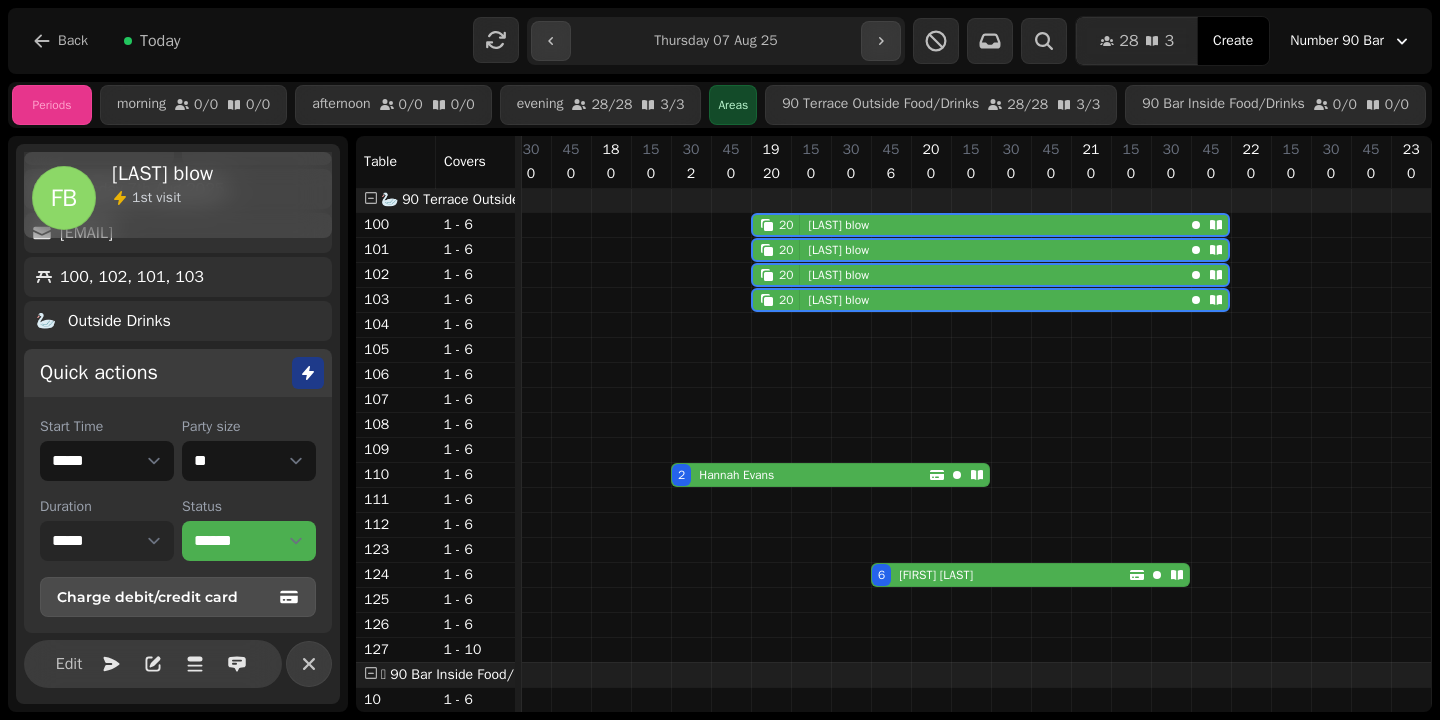 select on "*****" 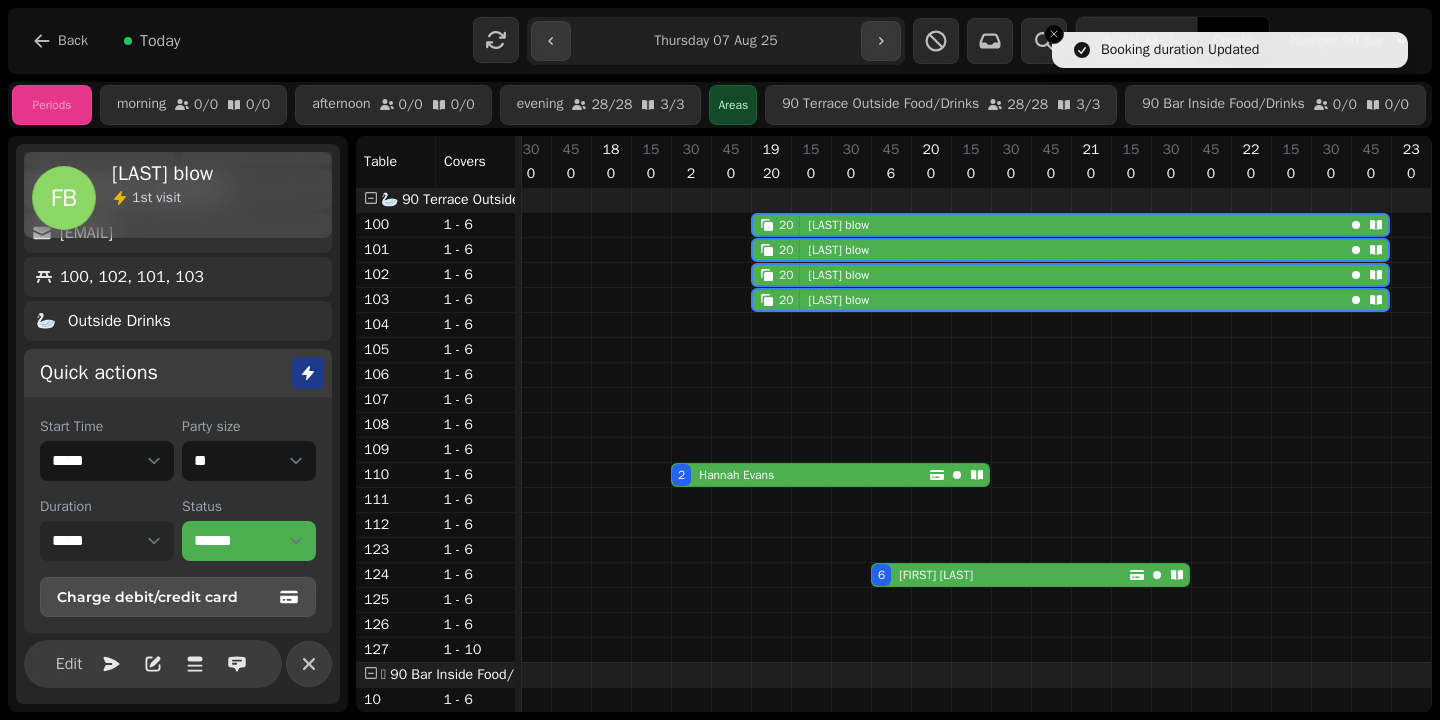 scroll, scrollTop: 0, scrollLeft: 0, axis: both 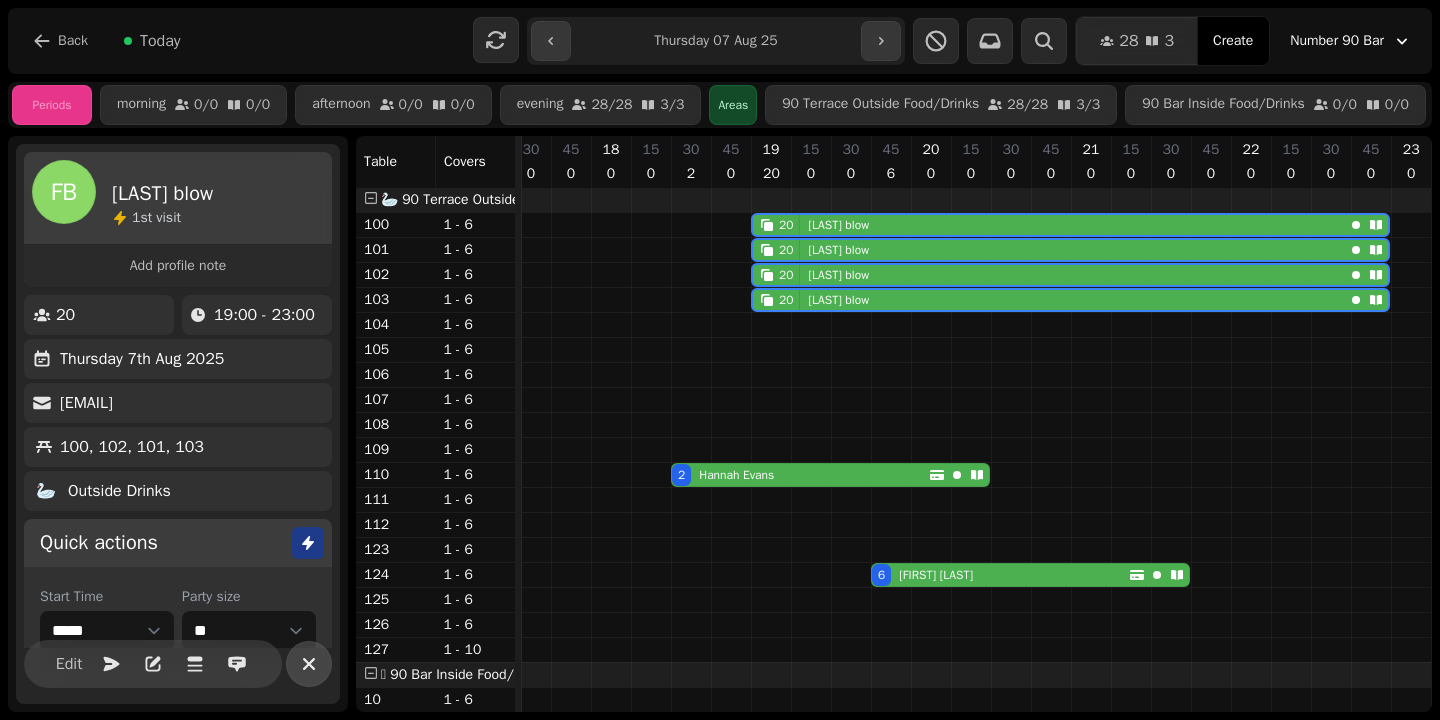 click 